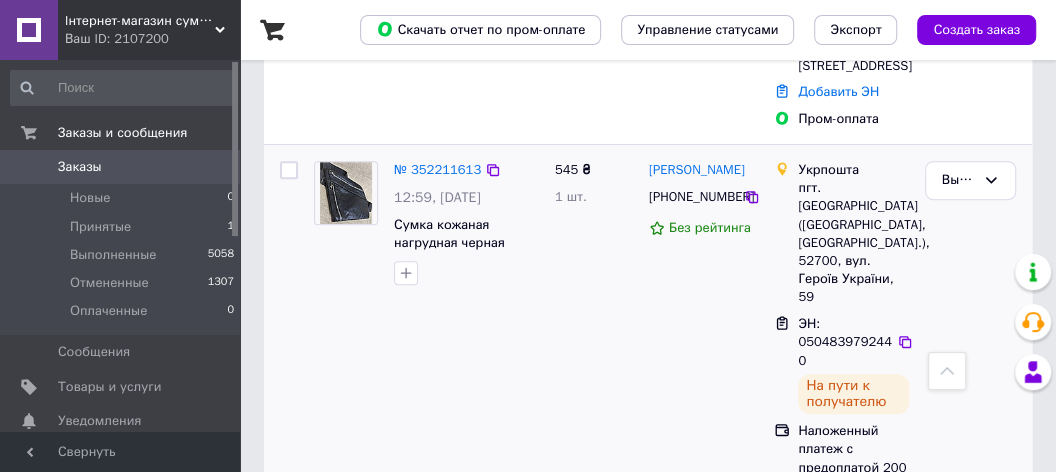 scroll, scrollTop: 0, scrollLeft: 0, axis: both 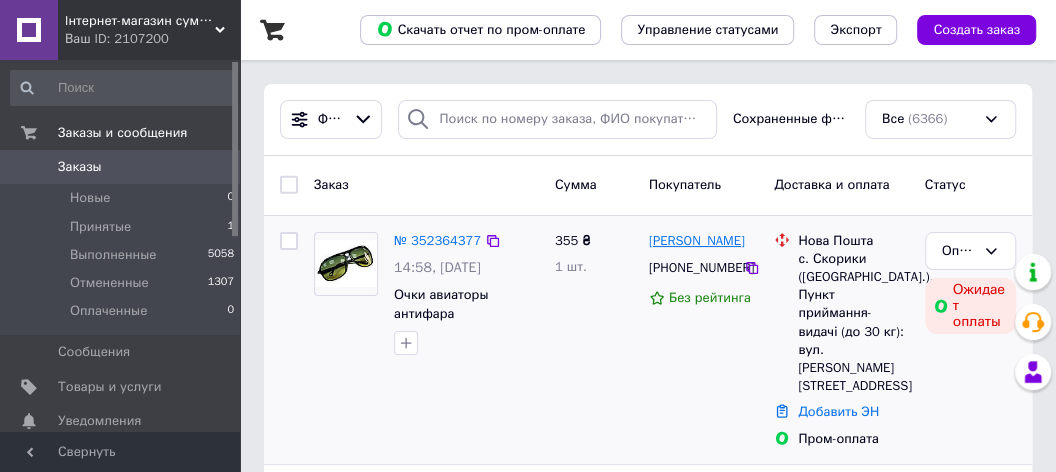 click on "[PERSON_NAME]" at bounding box center (697, 241) 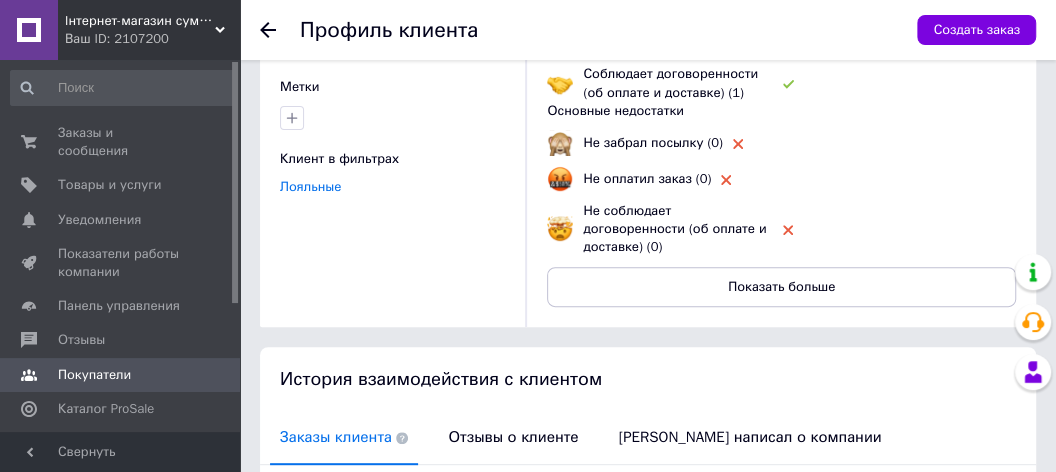 scroll, scrollTop: 0, scrollLeft: 0, axis: both 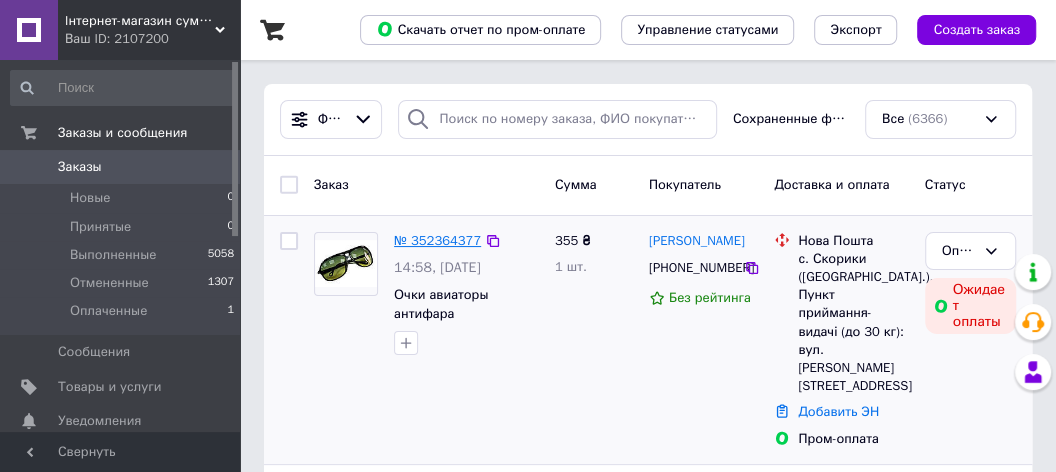 click on "№ 352364377" at bounding box center [437, 240] 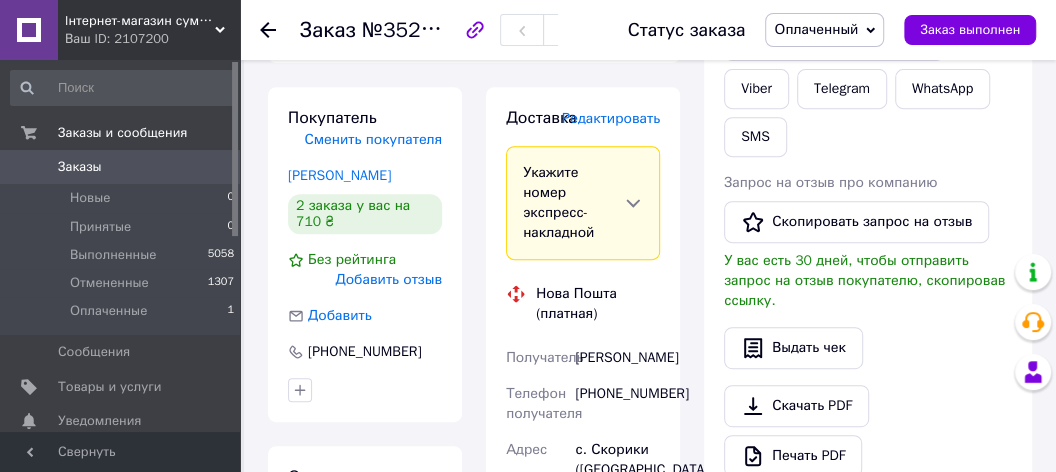 scroll, scrollTop: 640, scrollLeft: 0, axis: vertical 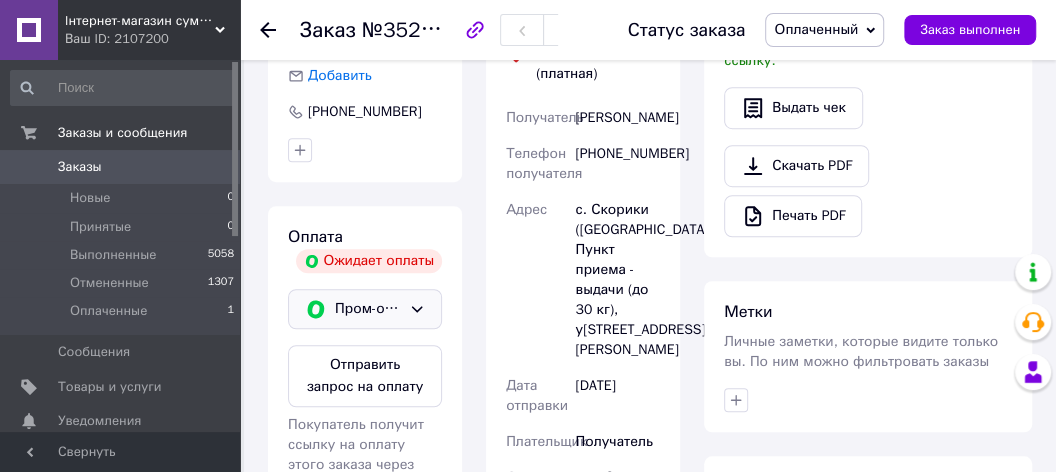 click 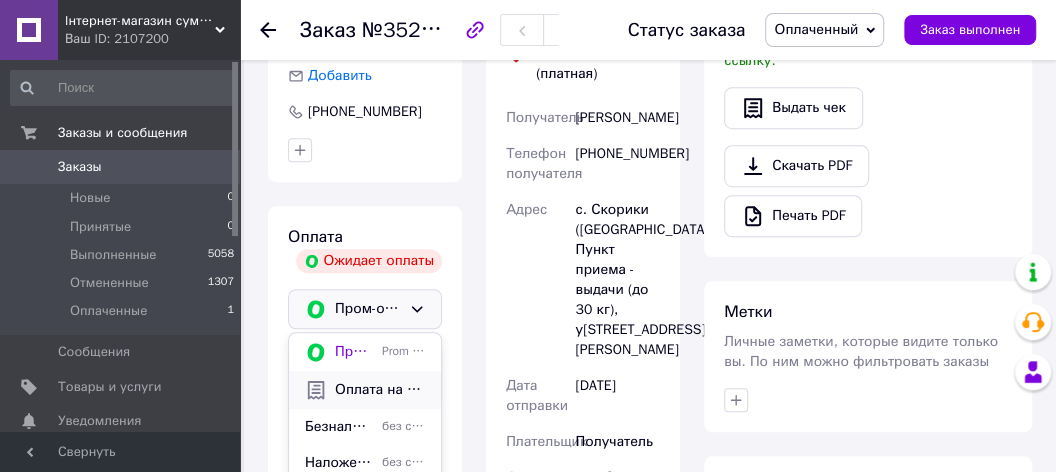 click on "Оплата на счет" at bounding box center (380, 390) 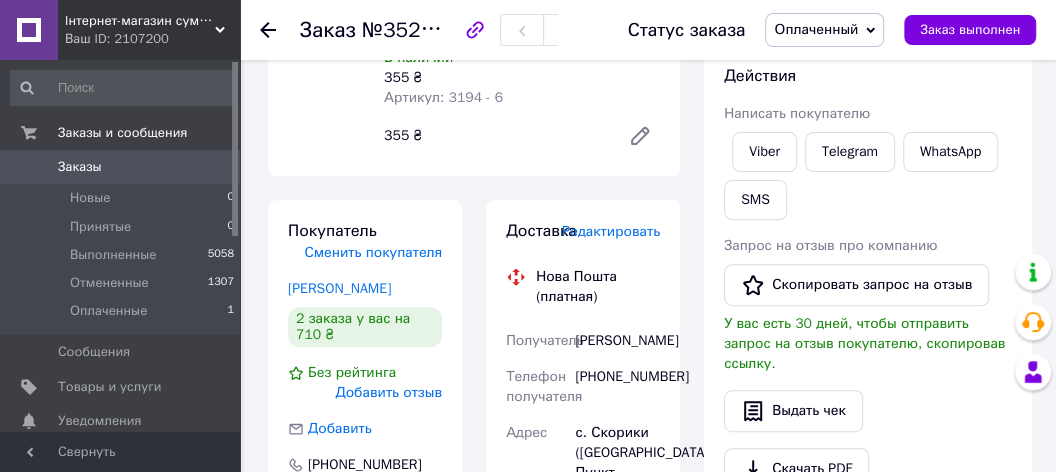 scroll, scrollTop: 0, scrollLeft: 0, axis: both 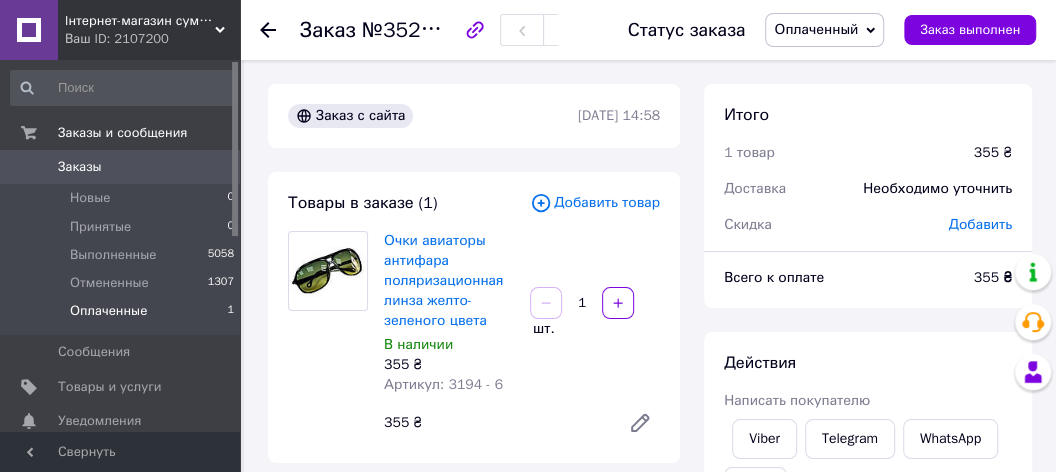 click on "Оплаченные" at bounding box center [108, 311] 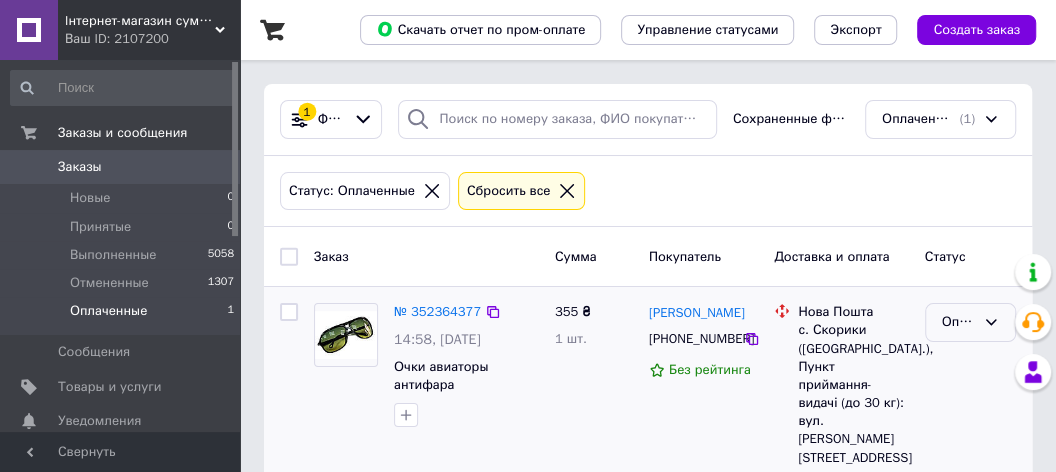scroll, scrollTop: 66, scrollLeft: 0, axis: vertical 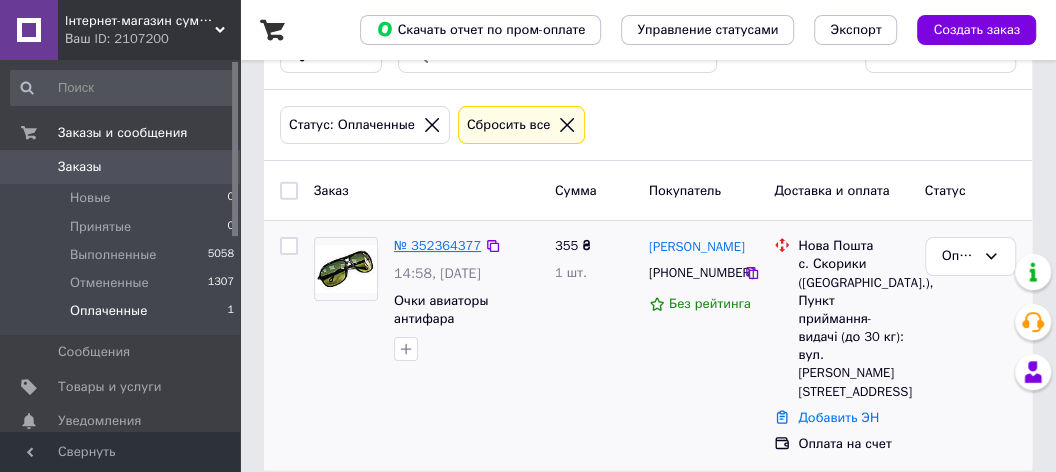 click on "№ 352364377" at bounding box center (437, 245) 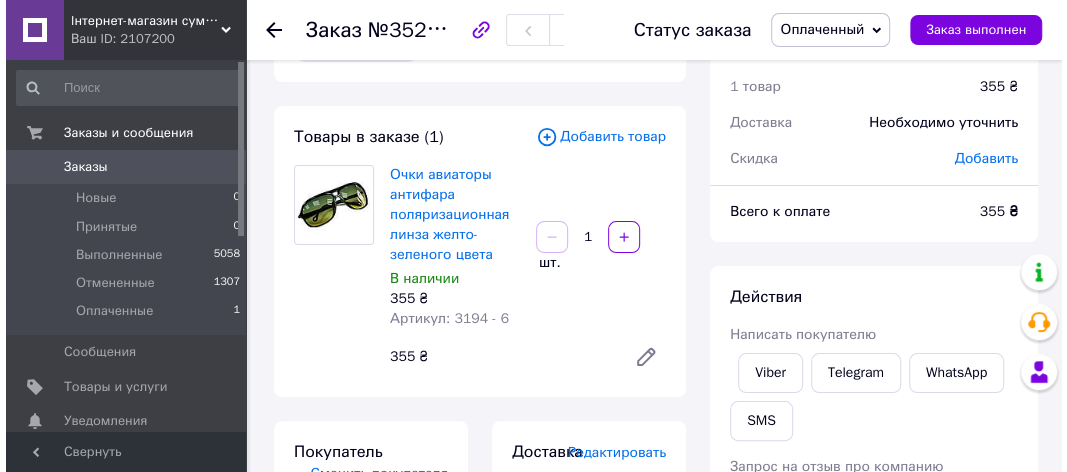 scroll, scrollTop: 227, scrollLeft: 0, axis: vertical 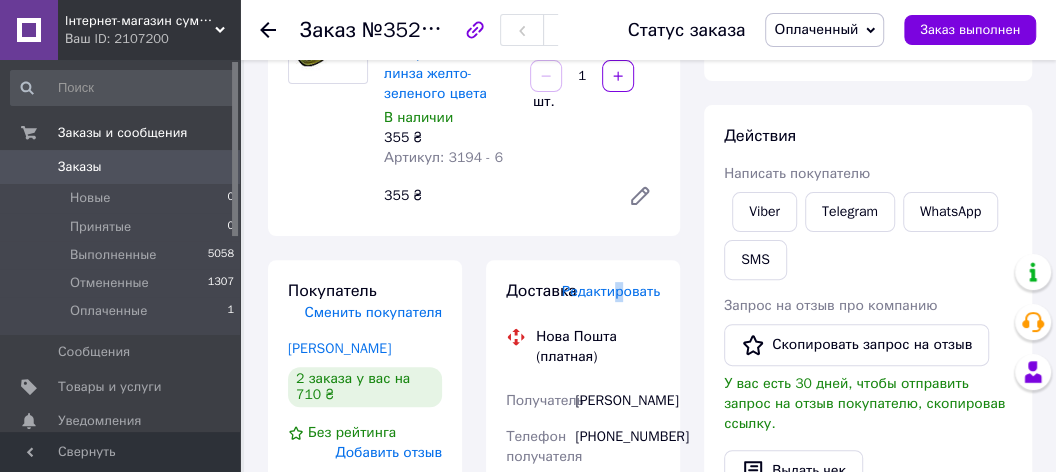 click on "Редактировать" at bounding box center [611, 291] 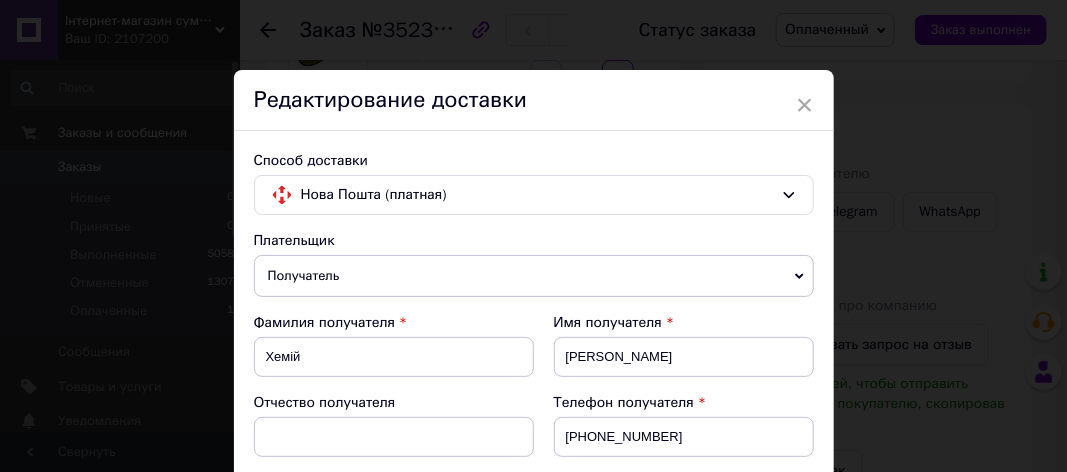 click on "Плательщик" at bounding box center (534, 241) 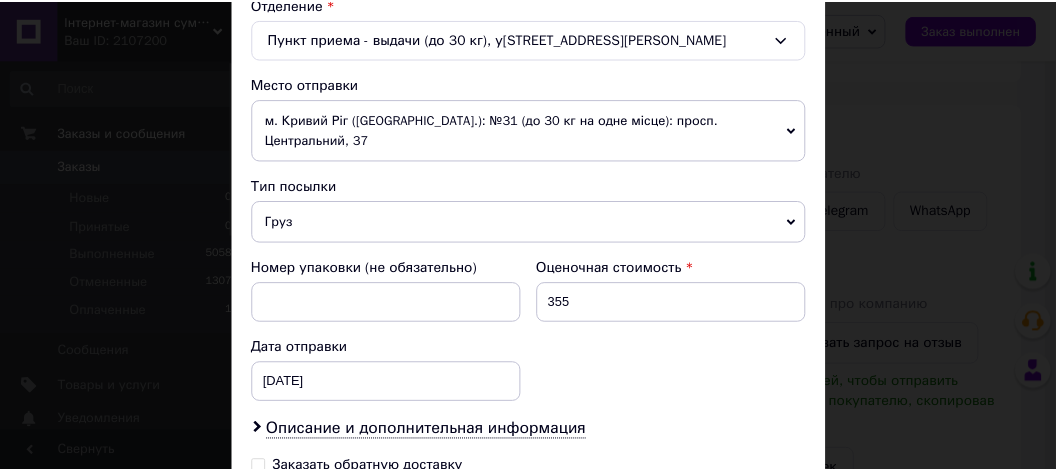 scroll, scrollTop: 879, scrollLeft: 0, axis: vertical 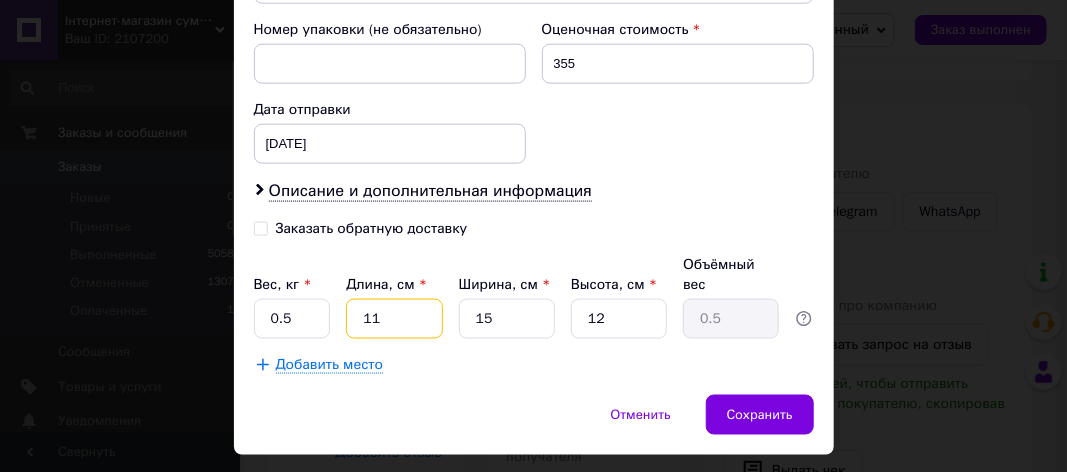 click on "11" at bounding box center (394, 319) 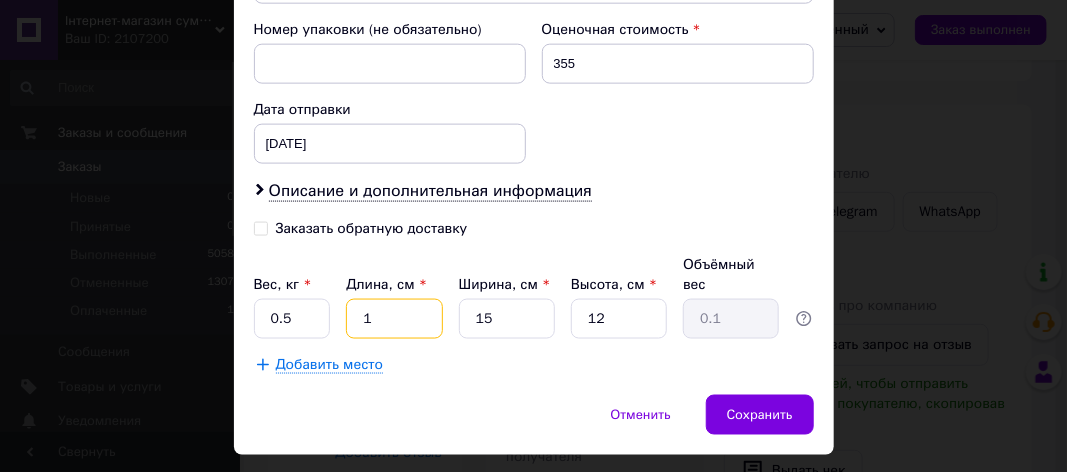 type 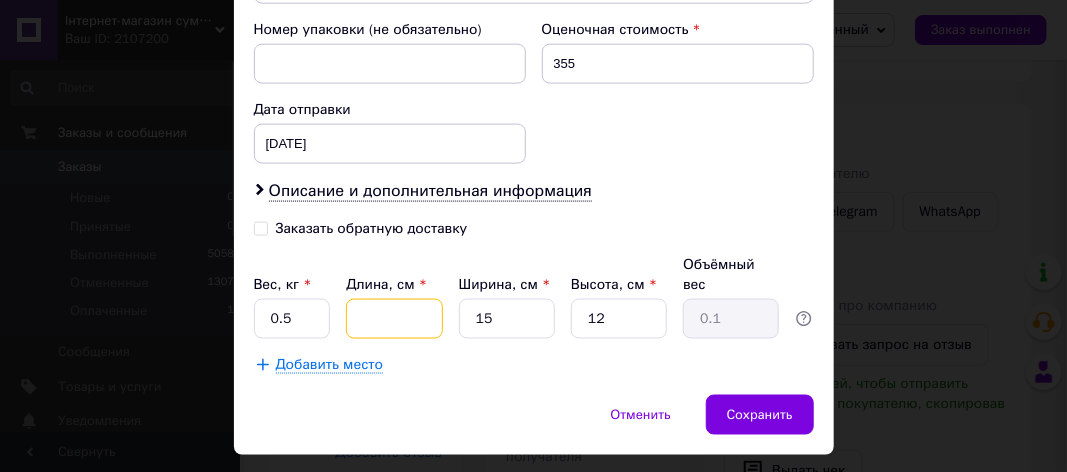 type 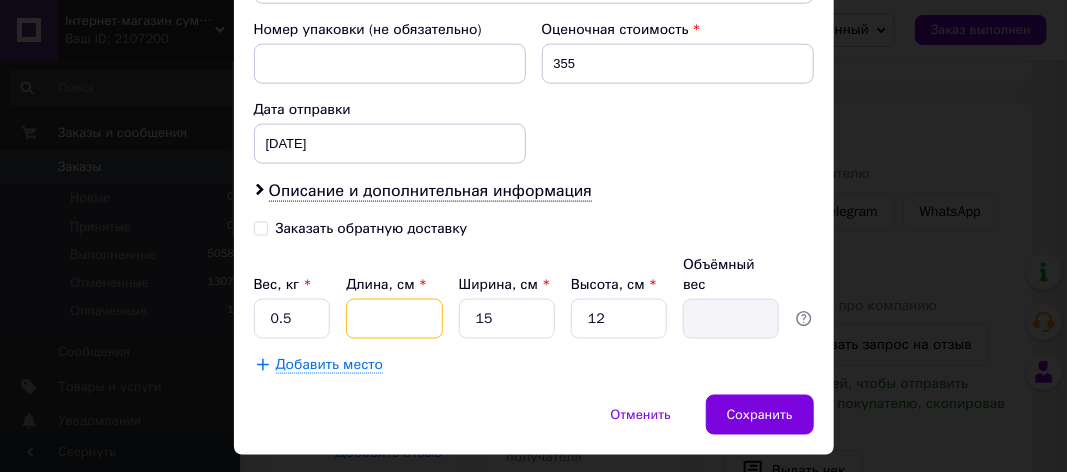 type on "2" 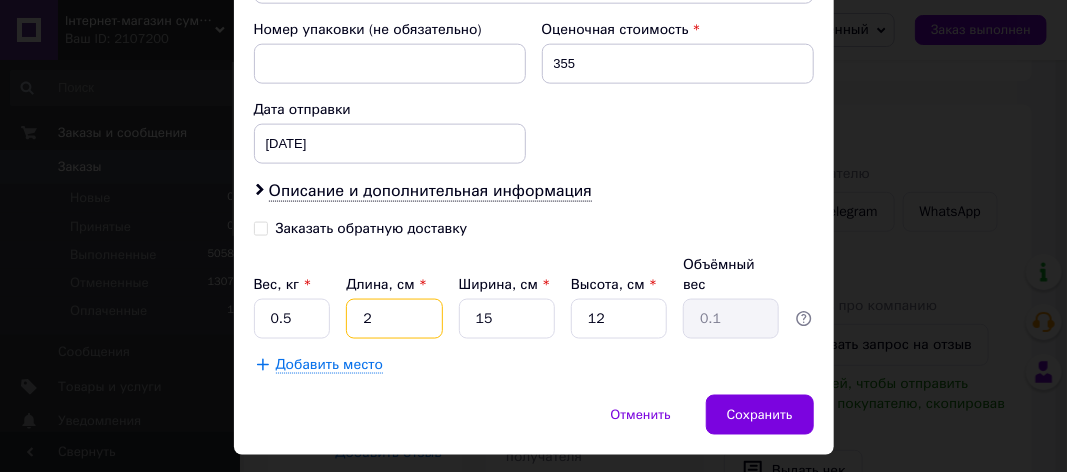 type on "22" 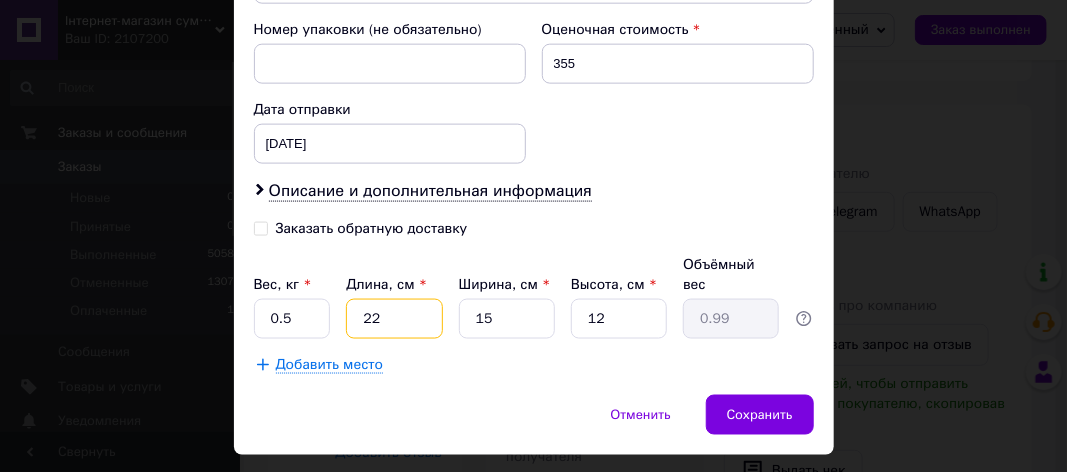 type on "22" 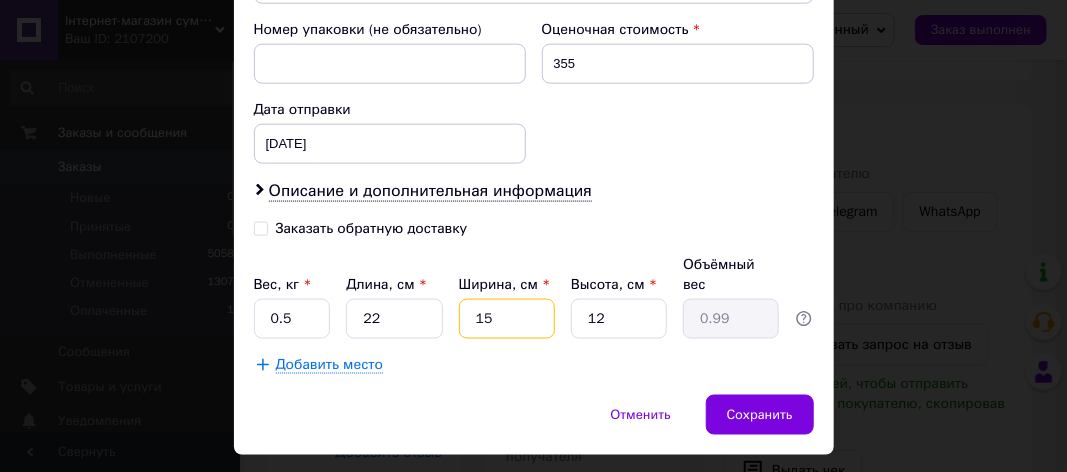 click on "15" at bounding box center (507, 319) 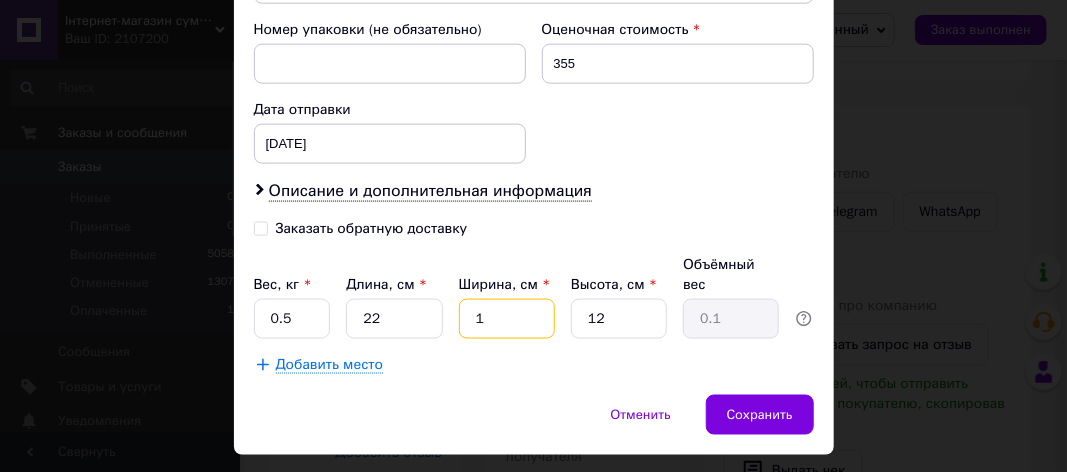 type on "11" 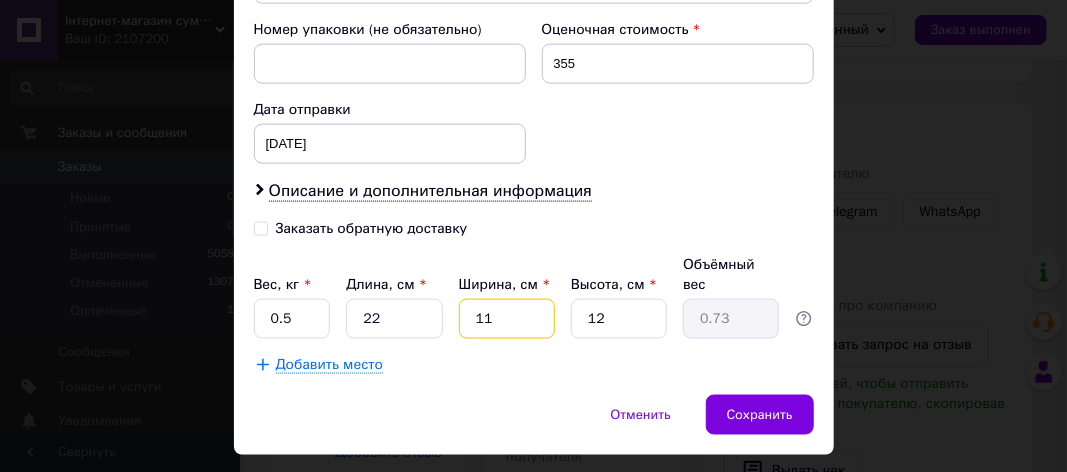 type on "11" 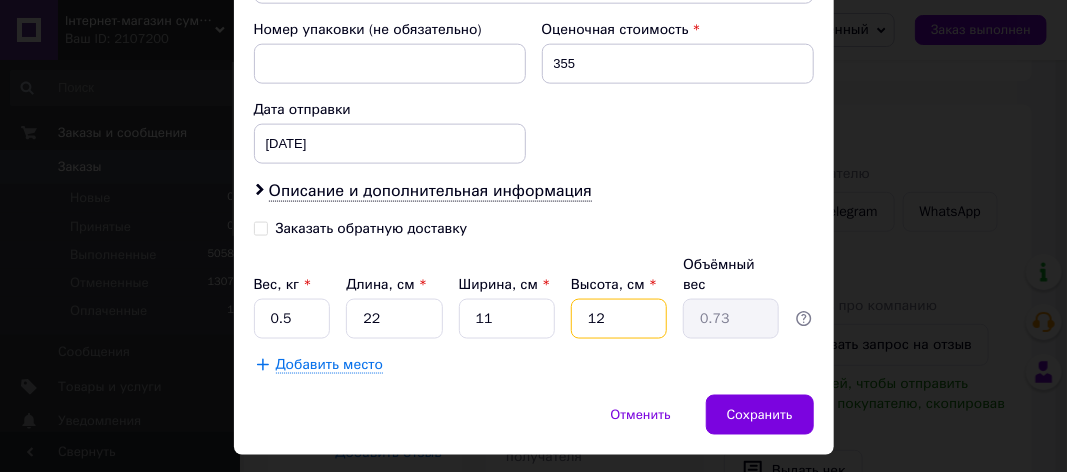 click on "12" at bounding box center (619, 319) 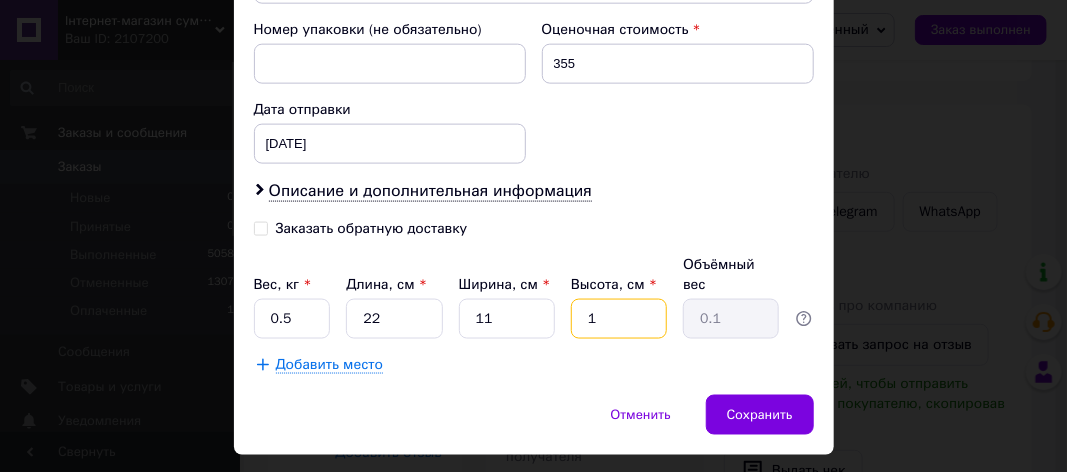 type on "11" 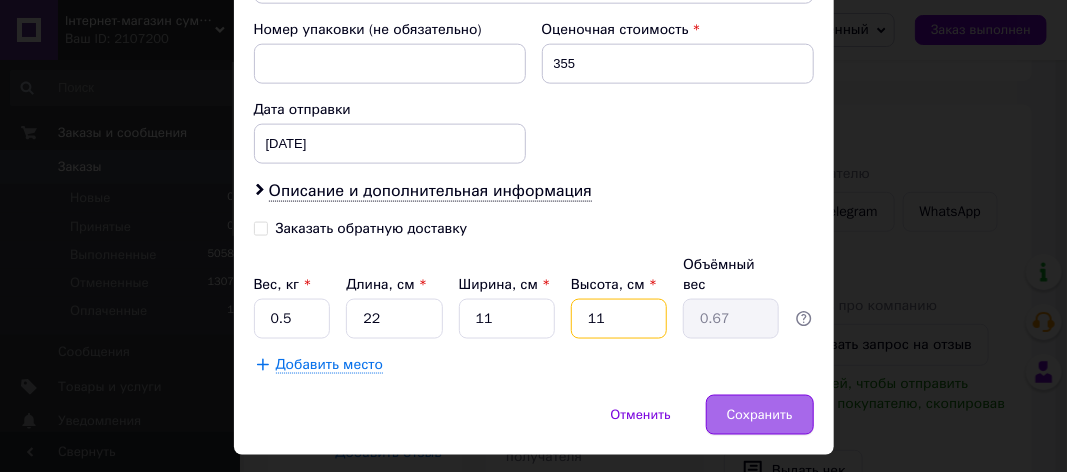 type on "11" 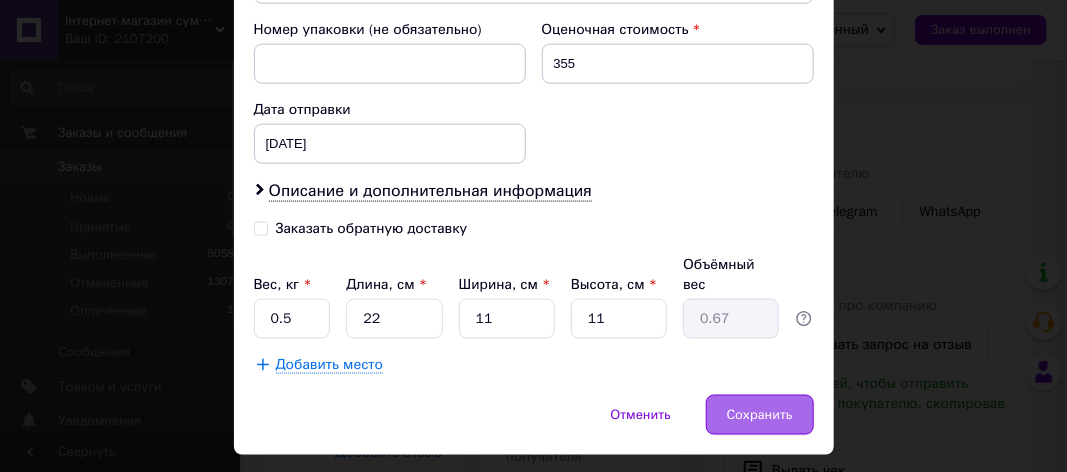 click on "Сохранить" at bounding box center (760, 415) 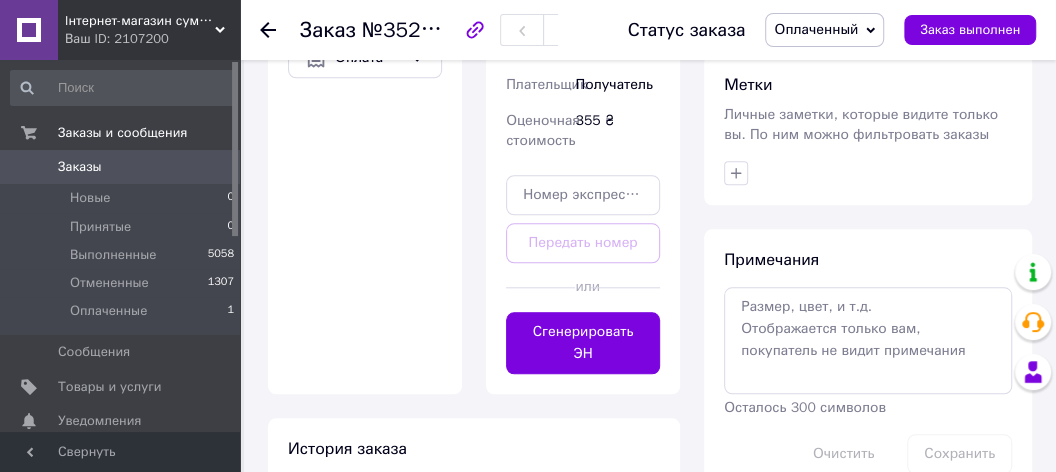 scroll, scrollTop: 786, scrollLeft: 0, axis: vertical 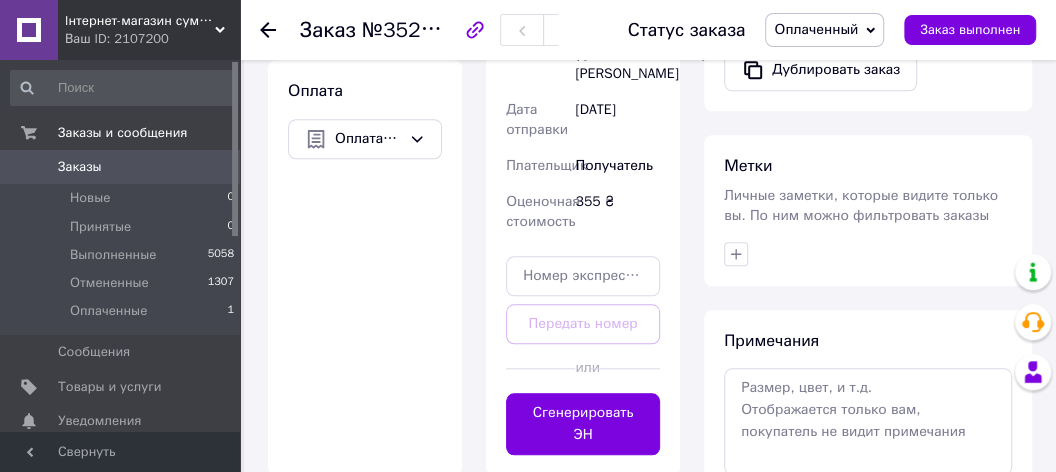 click on "Сгенерировать ЭН" at bounding box center [583, 424] 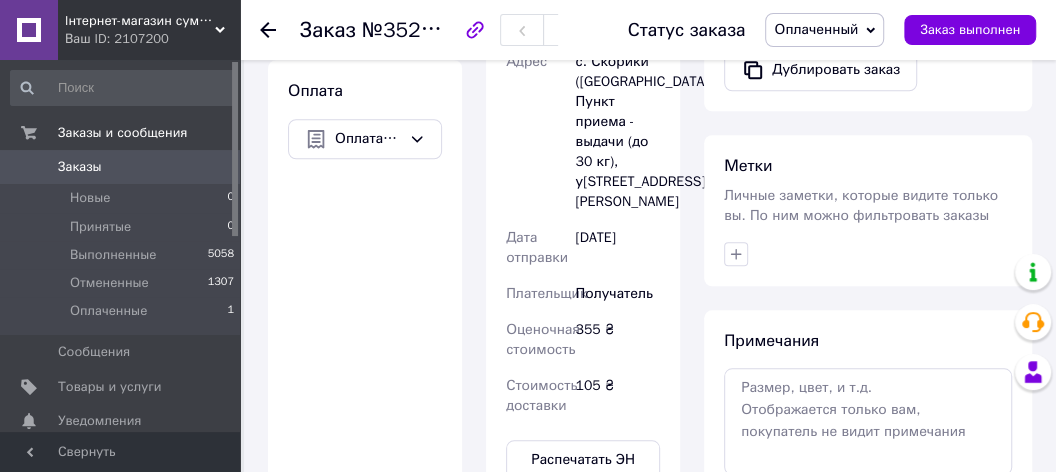 scroll, scrollTop: 60, scrollLeft: 0, axis: vertical 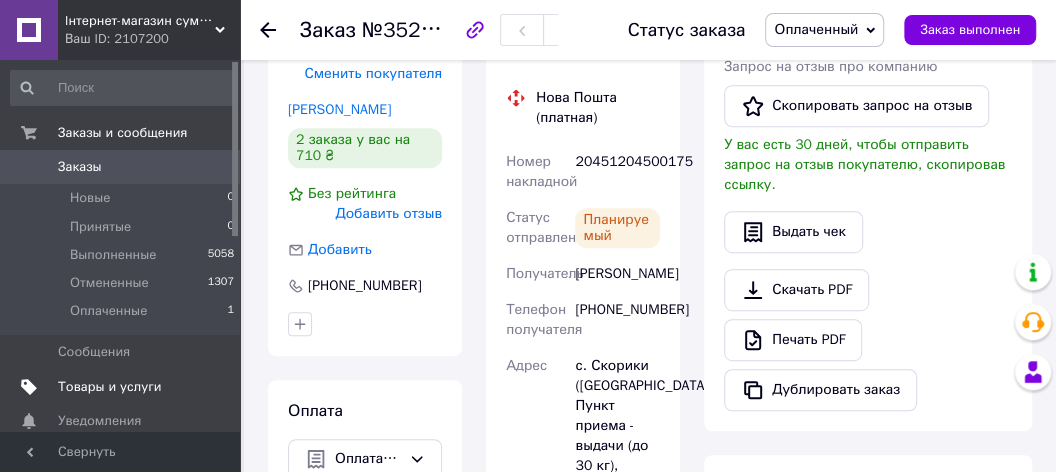 click on "Товары и услуги" at bounding box center (110, 387) 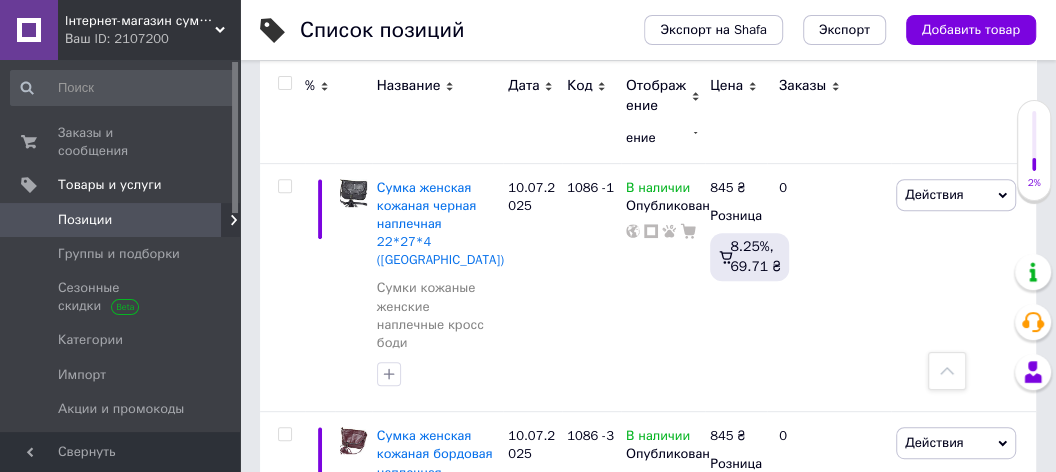 scroll, scrollTop: 80, scrollLeft: 0, axis: vertical 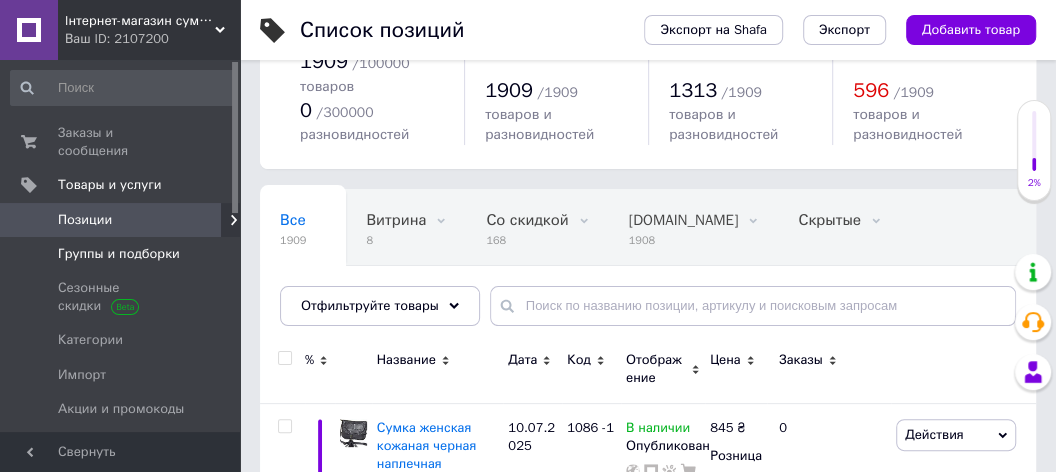 click on "Группы и подборки" at bounding box center [119, 254] 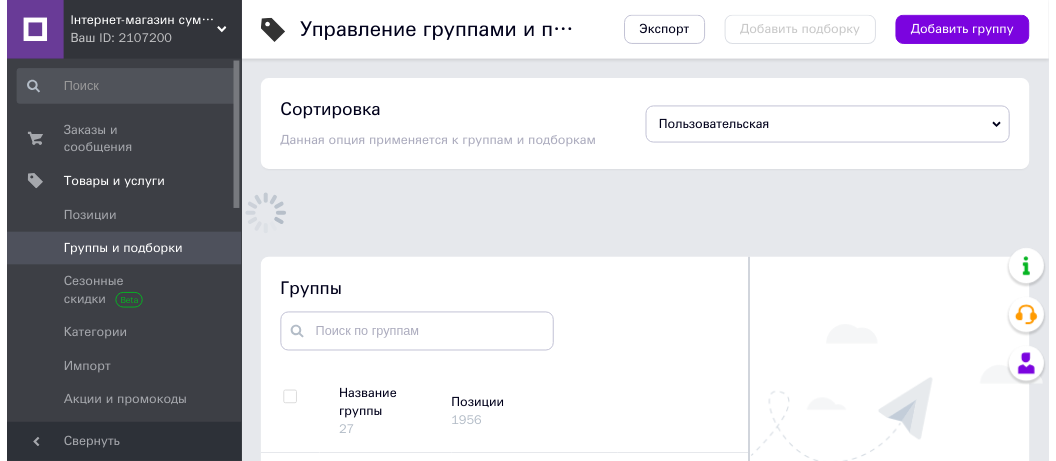scroll, scrollTop: 195, scrollLeft: 0, axis: vertical 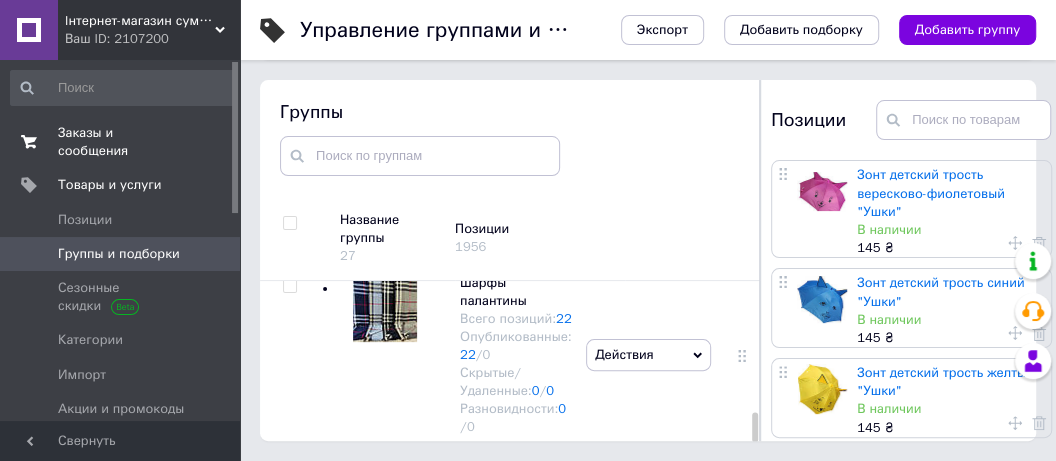 click on "Заказы и сообщения" at bounding box center (121, 142) 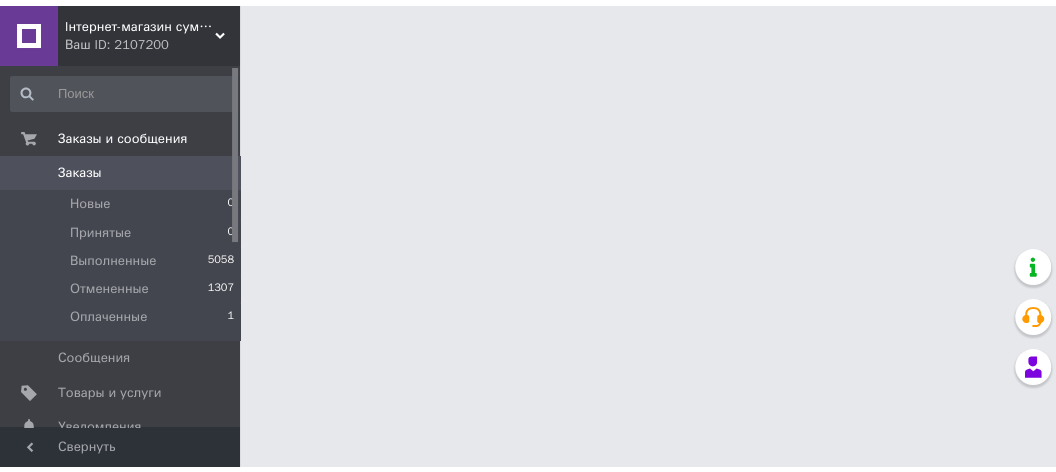scroll, scrollTop: 0, scrollLeft: 0, axis: both 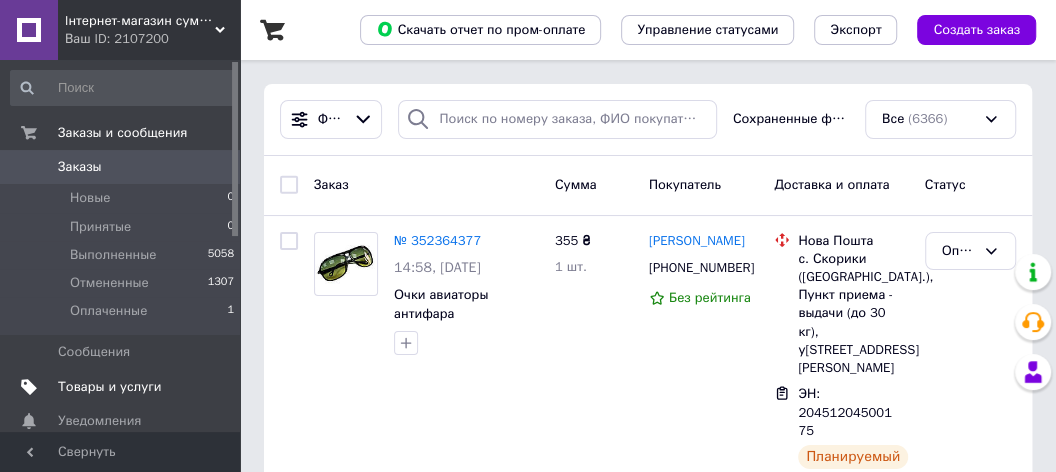 click on "Товары и услуги" at bounding box center (110, 387) 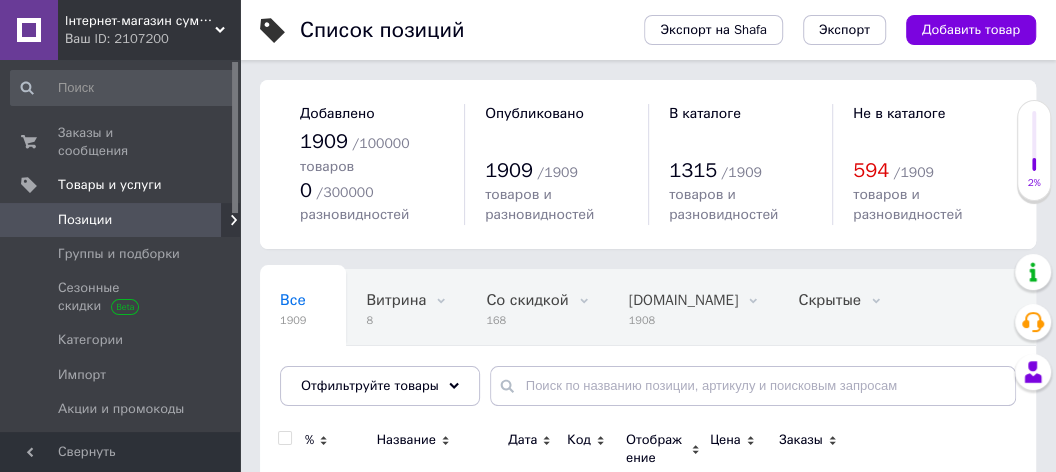 scroll, scrollTop: 239, scrollLeft: 0, axis: vertical 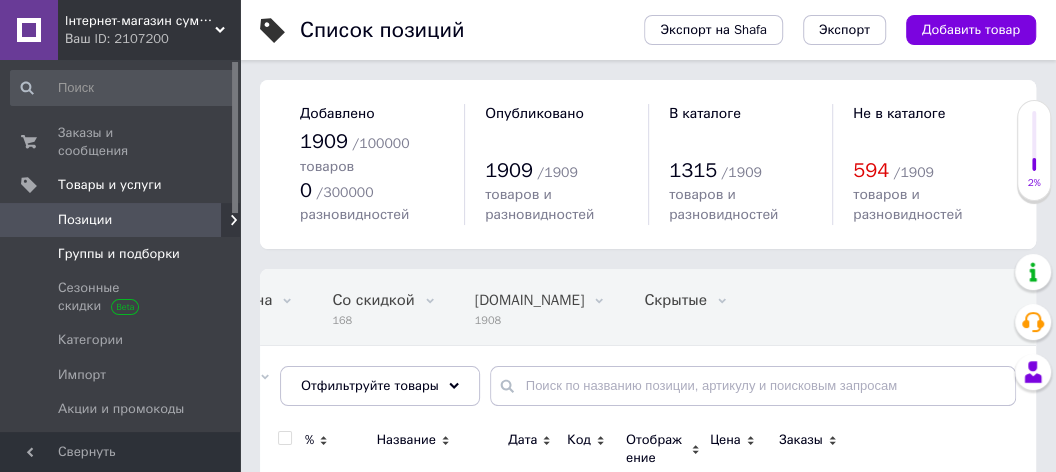 click on "Группы и подборки" at bounding box center (119, 254) 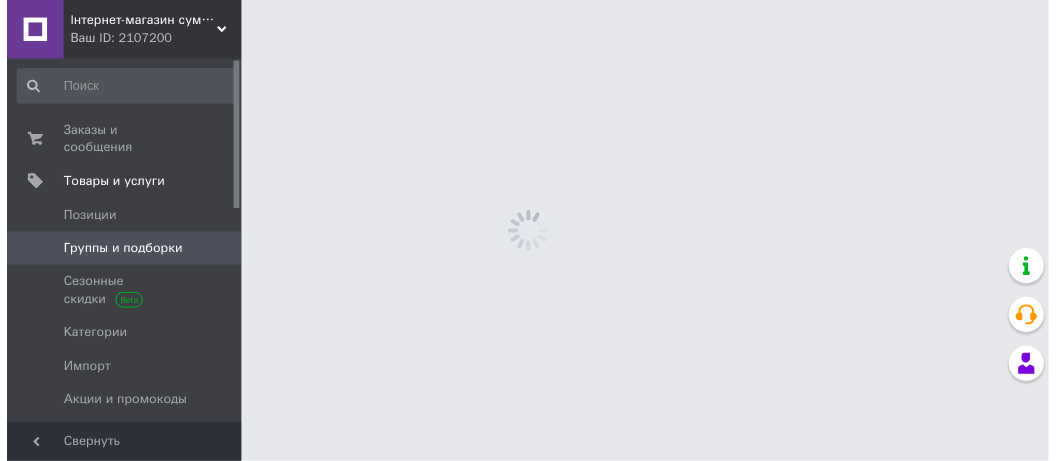 scroll, scrollTop: 195, scrollLeft: 0, axis: vertical 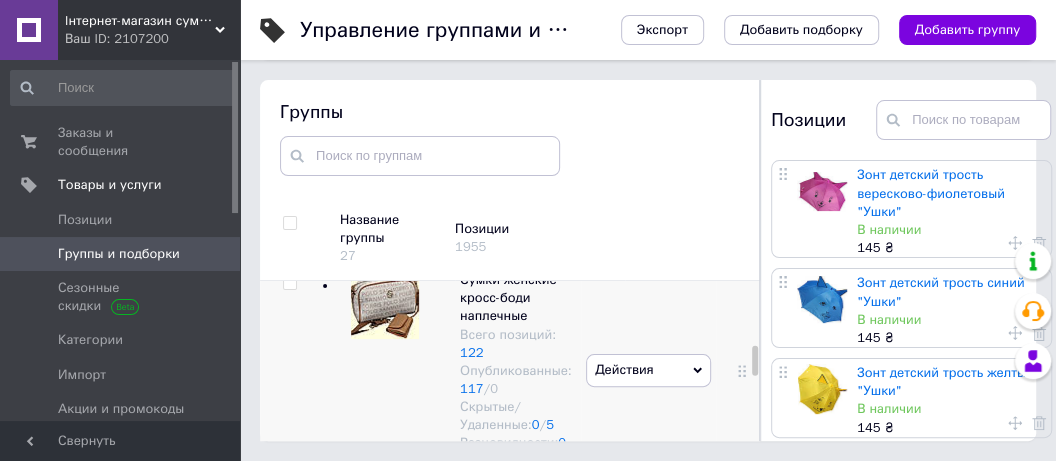 click at bounding box center (385, 305) 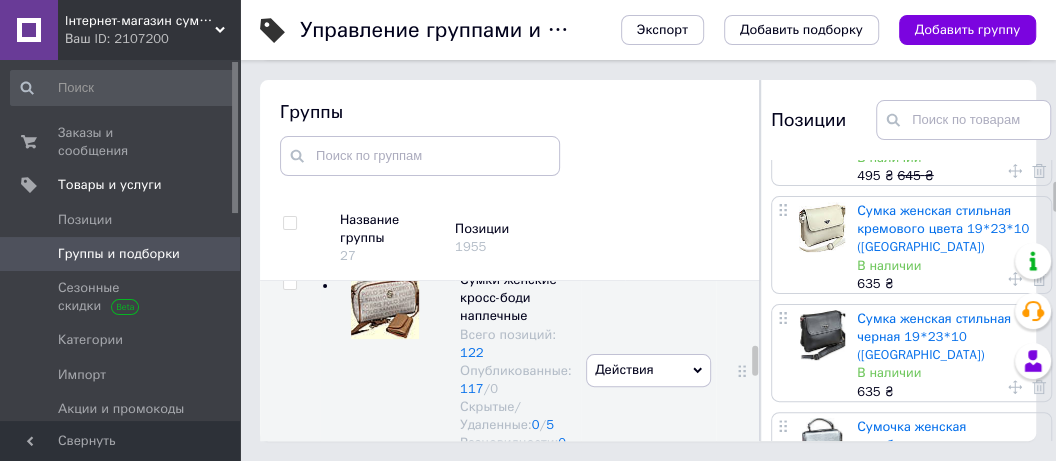 scroll, scrollTop: 879, scrollLeft: 0, axis: vertical 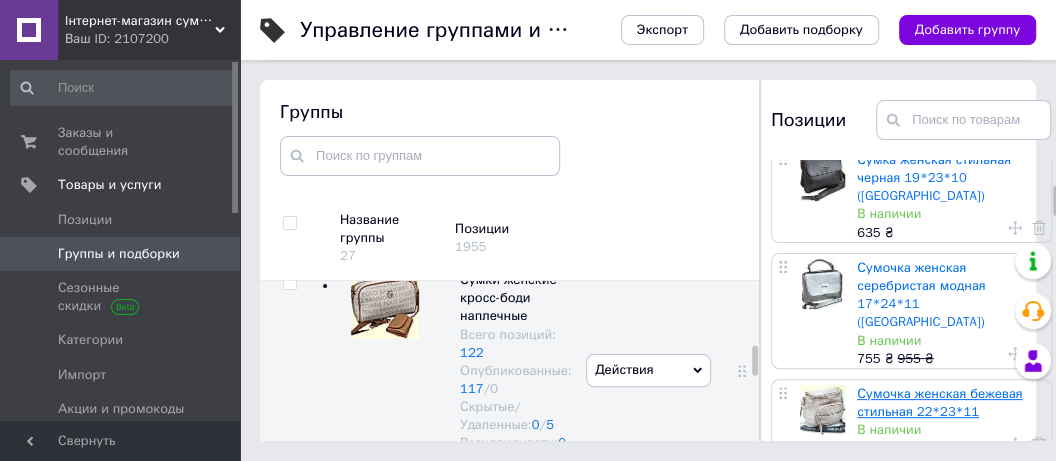 click on "Сумочка женская бежевая стильная 22*23*11" at bounding box center (939, 402) 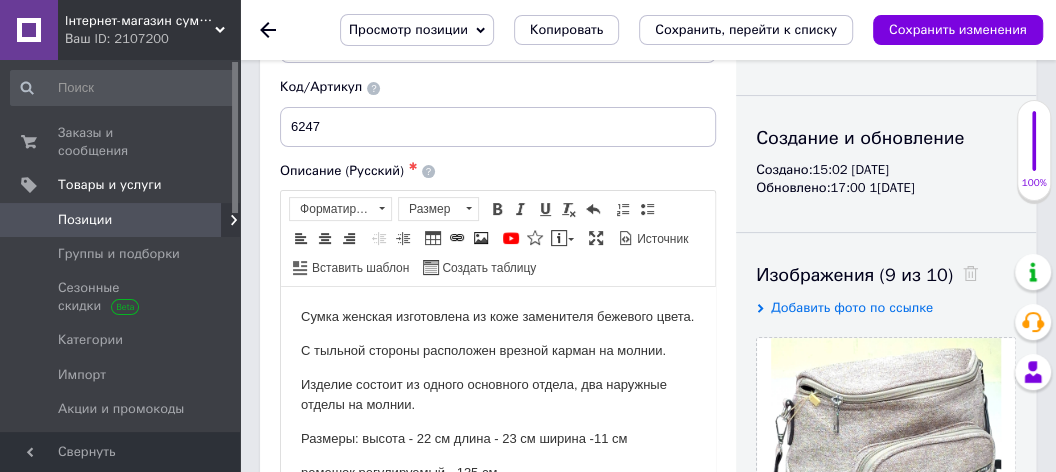scroll, scrollTop: 0, scrollLeft: 0, axis: both 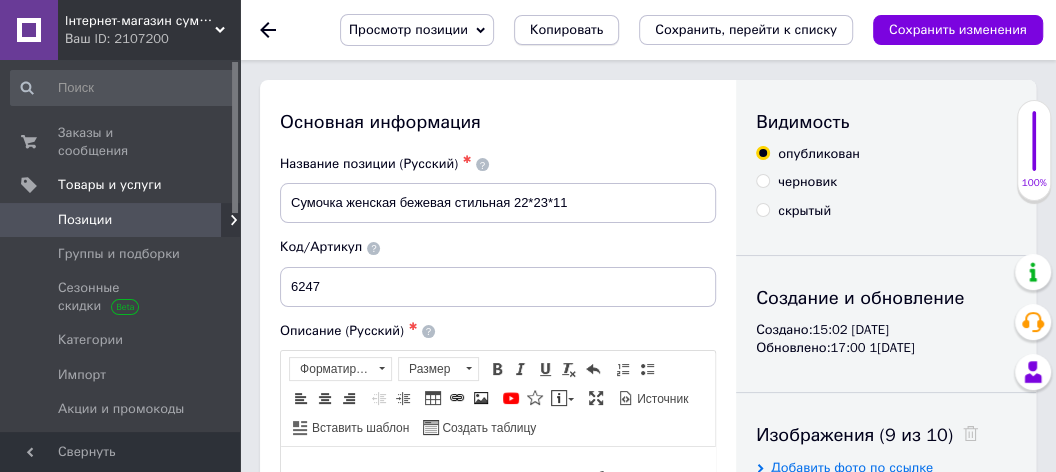 click on "Копировать" at bounding box center (566, 30) 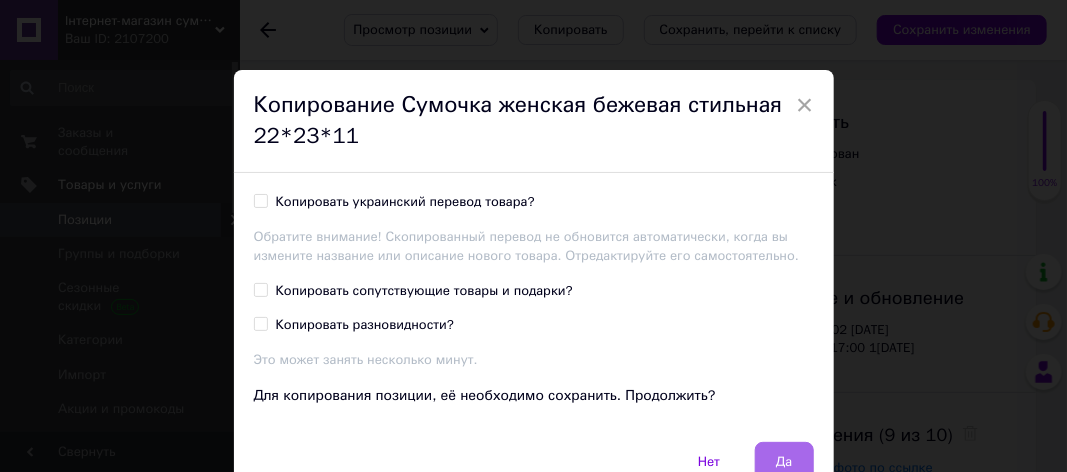 click on "Да" at bounding box center [784, 462] 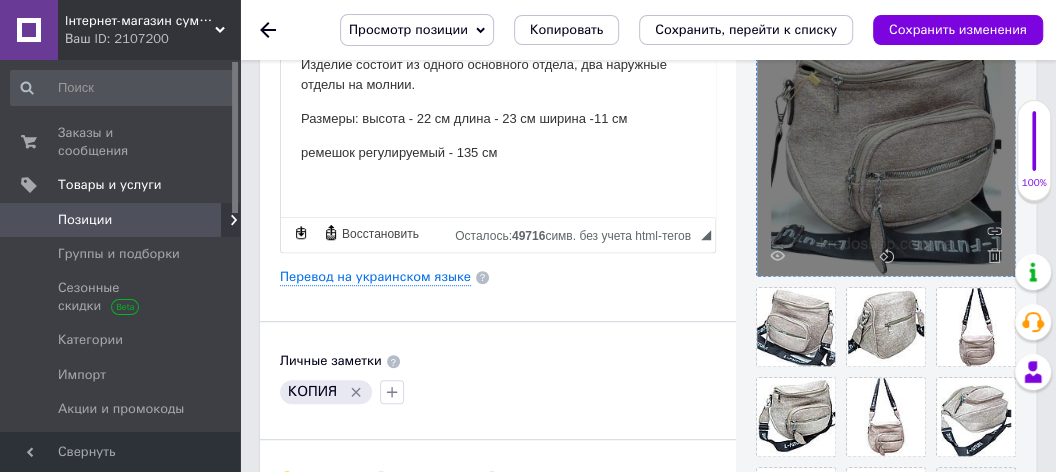 scroll, scrollTop: 720, scrollLeft: 0, axis: vertical 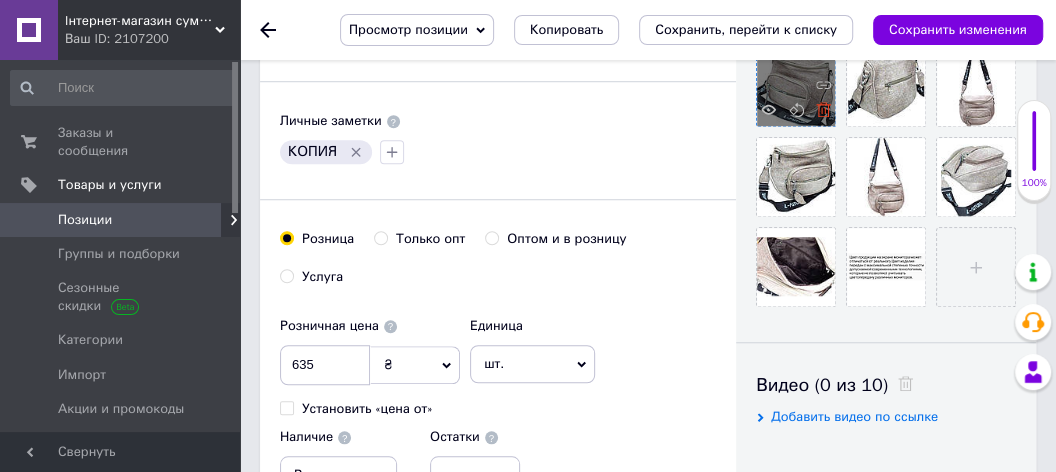 click 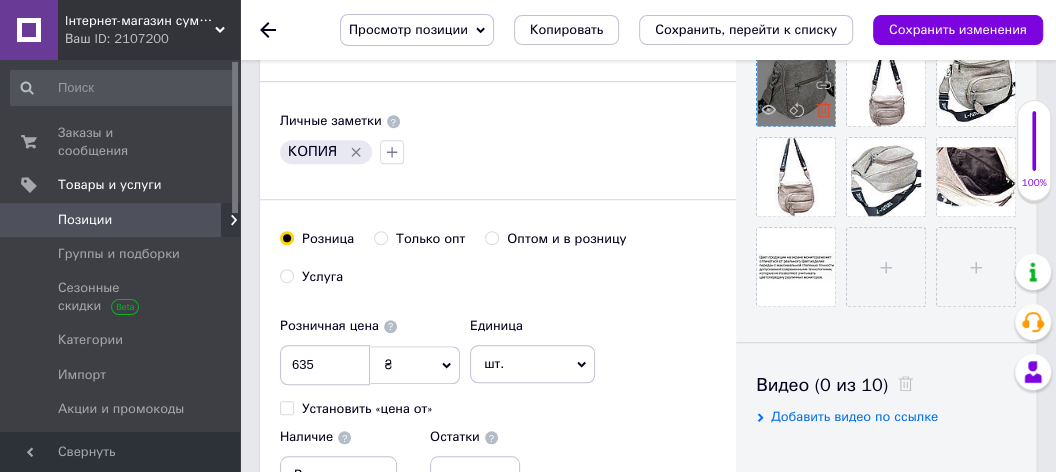 click 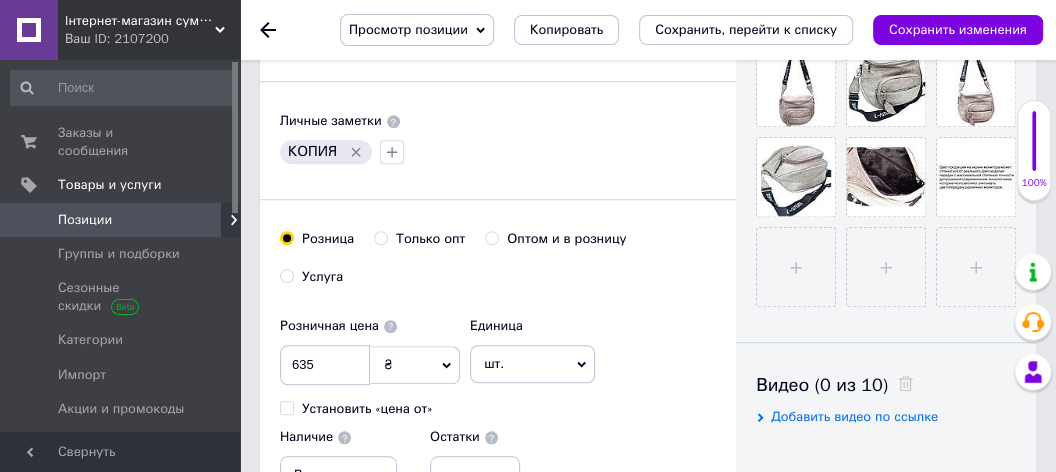 click 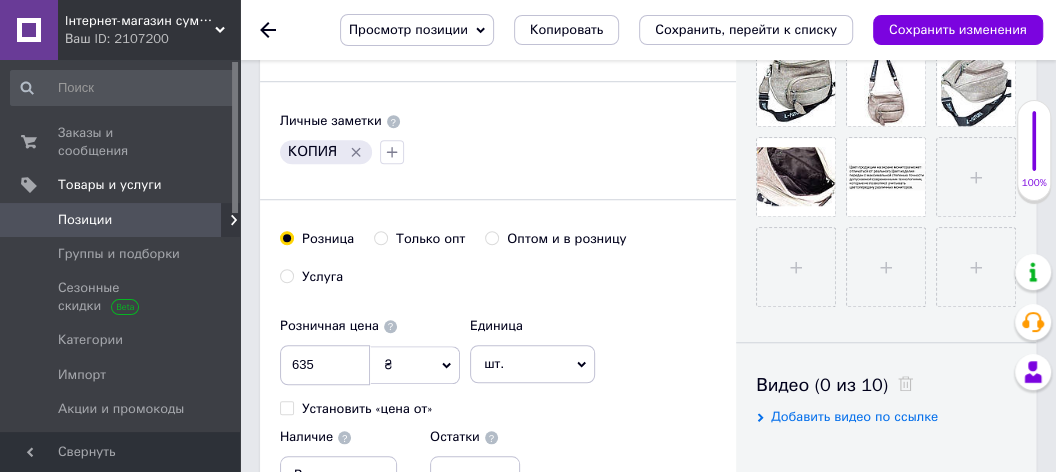 click 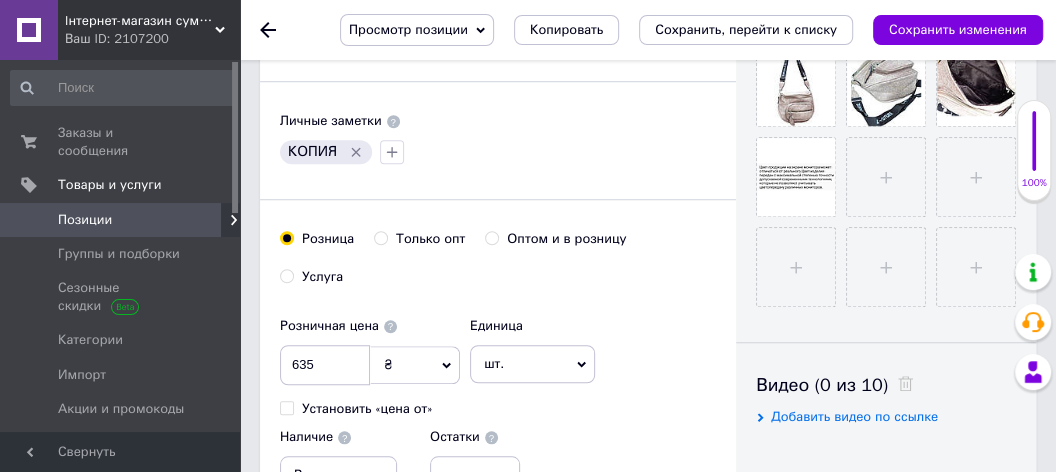 click 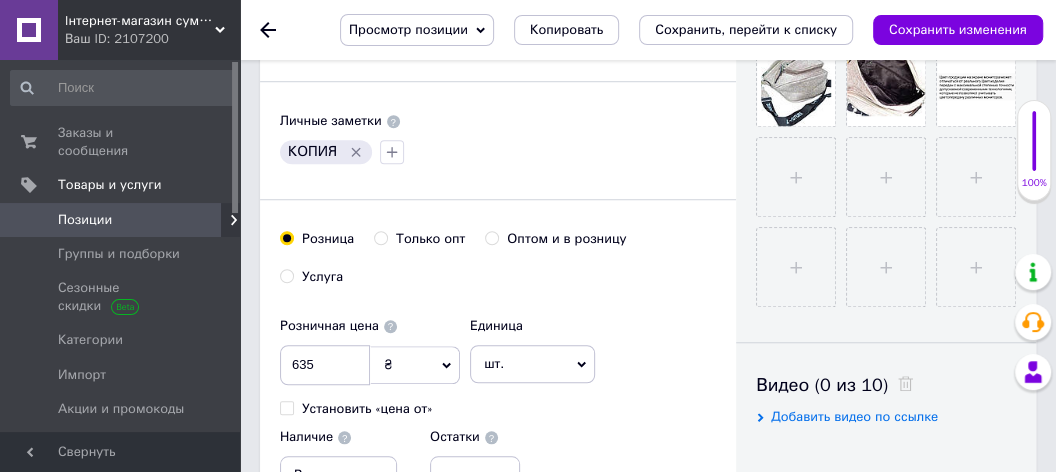 click 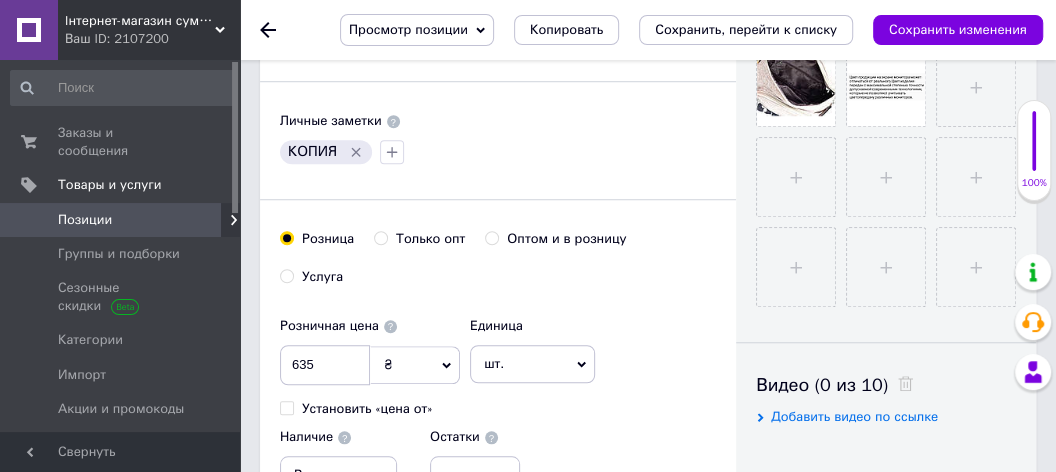 click 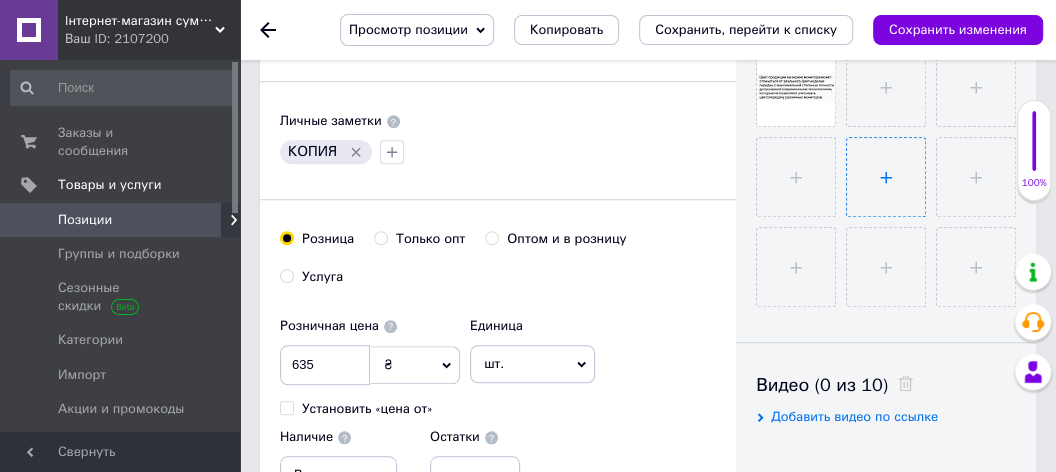 scroll, scrollTop: 480, scrollLeft: 0, axis: vertical 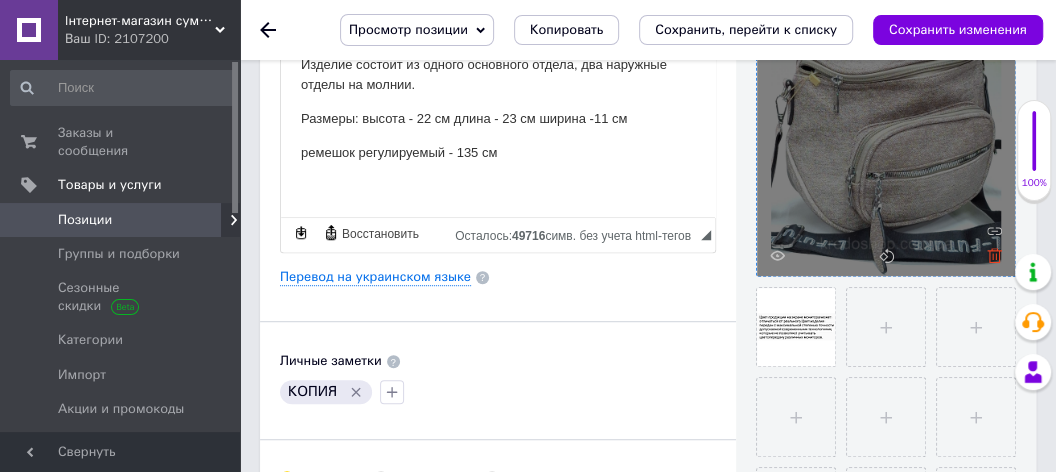 click 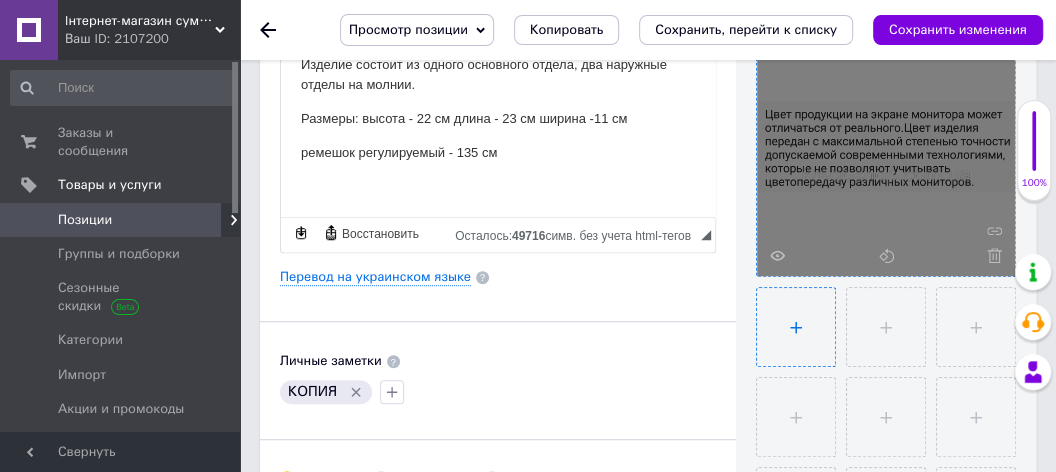 click at bounding box center [796, 327] 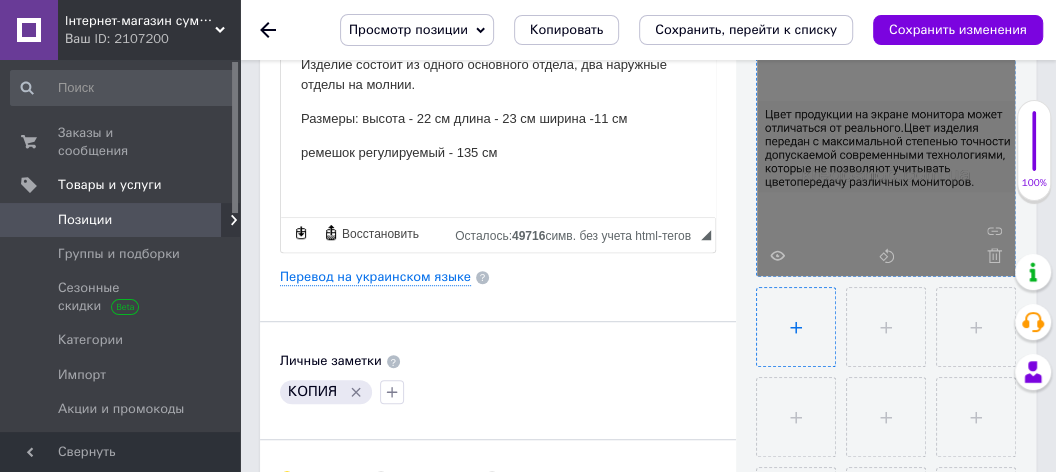 type on "C:\fakepath\IMG_20250712_135059.jpg" 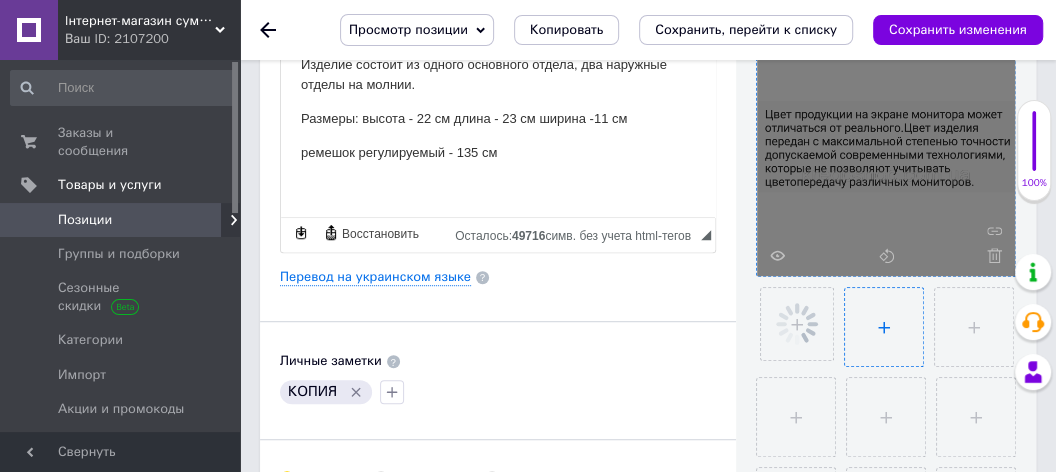 click at bounding box center [884, 327] 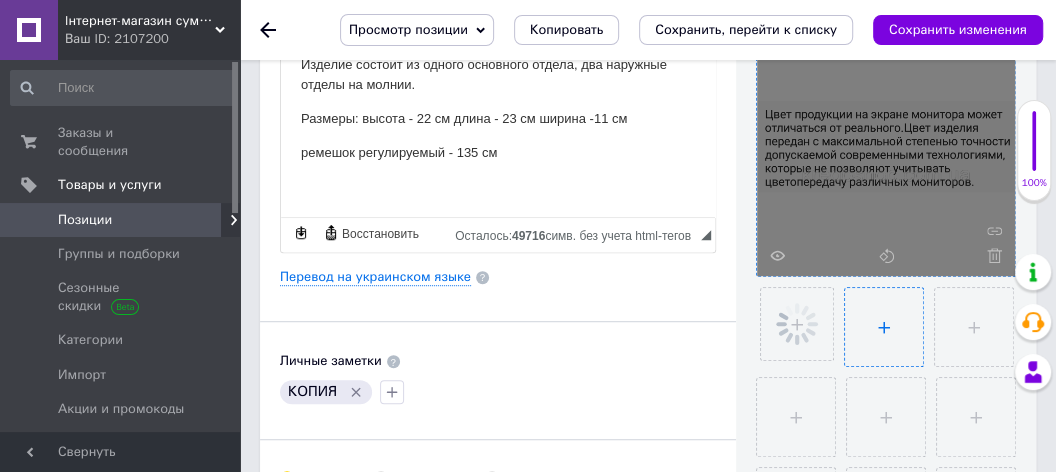 type on "C:\fakepath\IMG_20250712_135110.jpg" 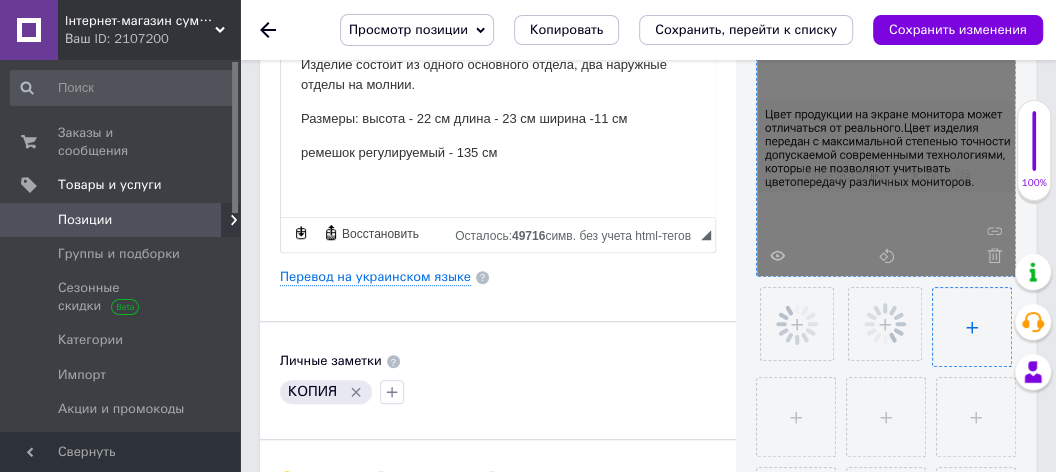 click at bounding box center (972, 327) 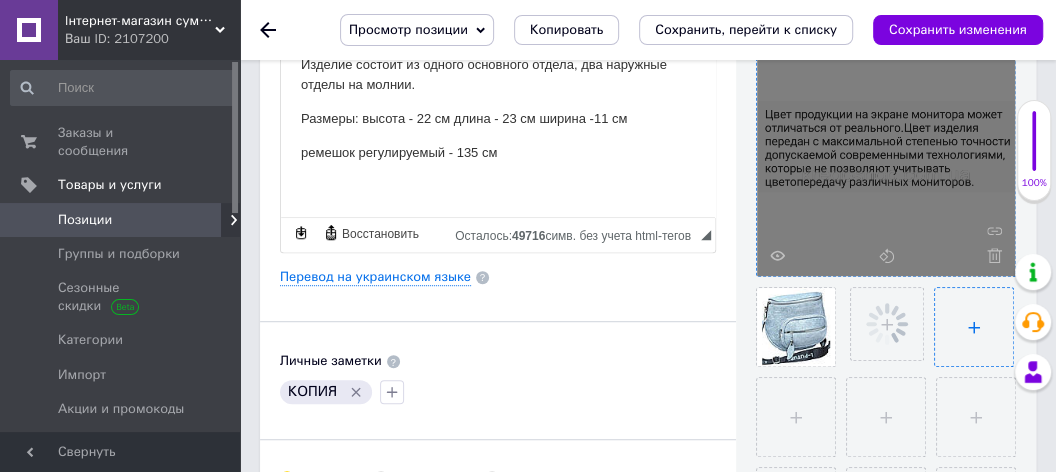 type on "C:\fakepath\IMG_20250712_135208.jpg" 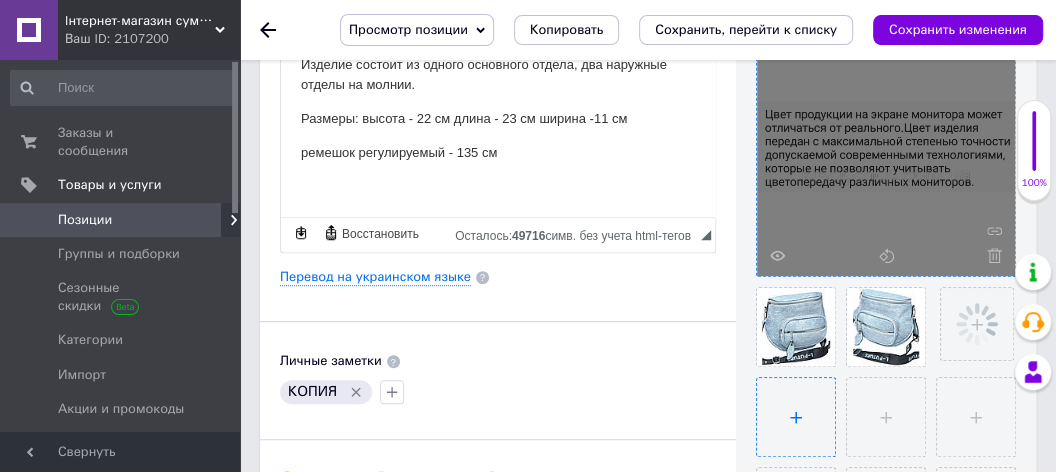 click at bounding box center [796, 417] 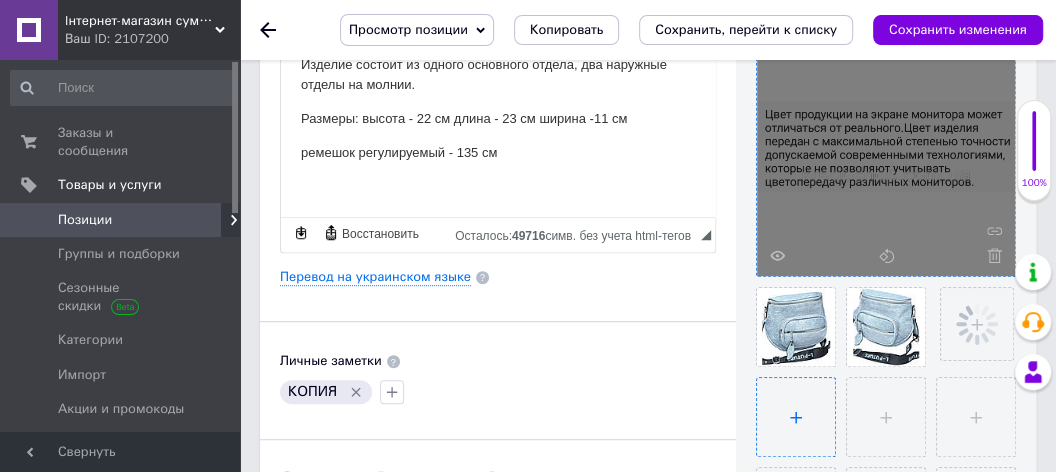 type on "C:\fakepath\IMG_20250712_135220.jpg" 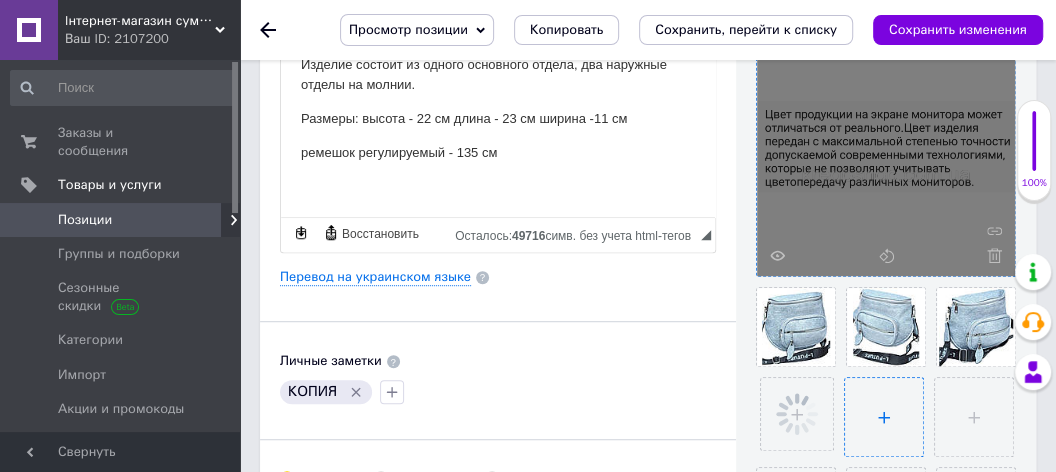 click at bounding box center [884, 417] 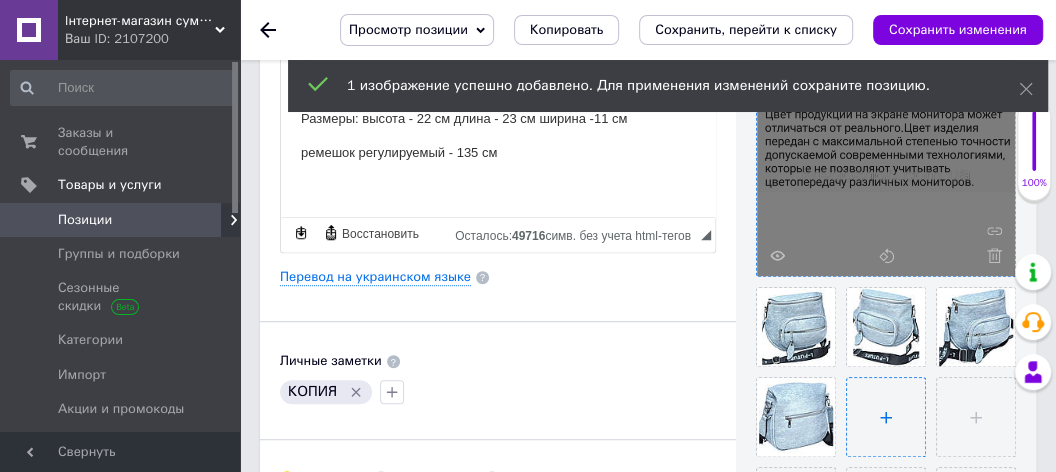 type on "C:\fakepath\IMG_20250712_135246.jpg" 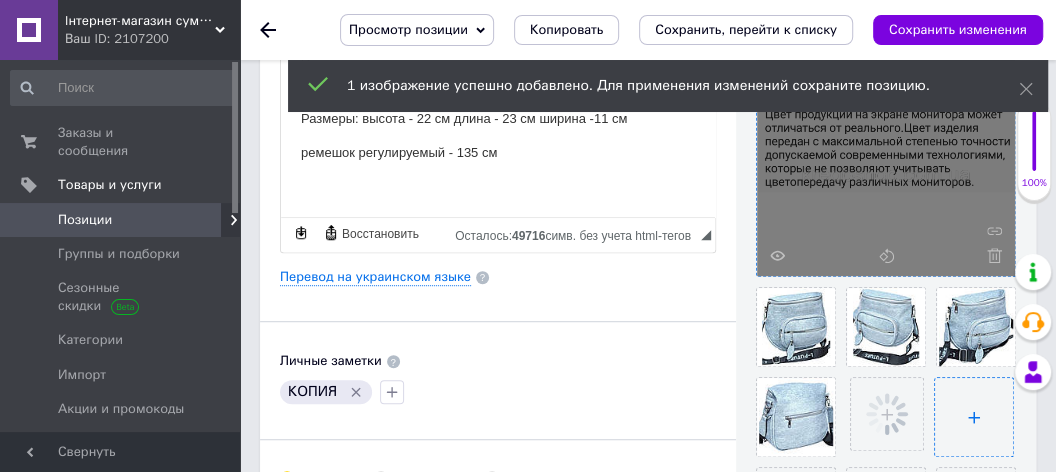 click at bounding box center [974, 417] 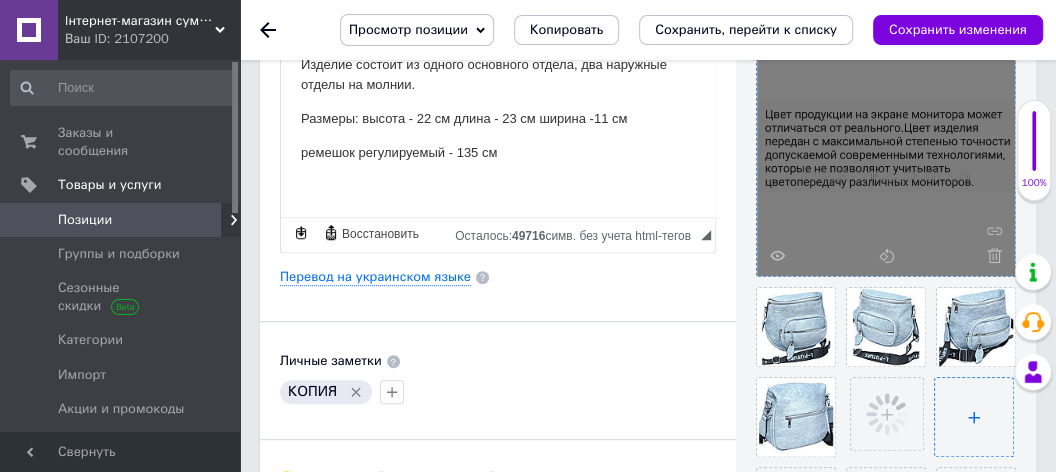 type on "C:\fakepath\IMG_20250712_135506.jpg" 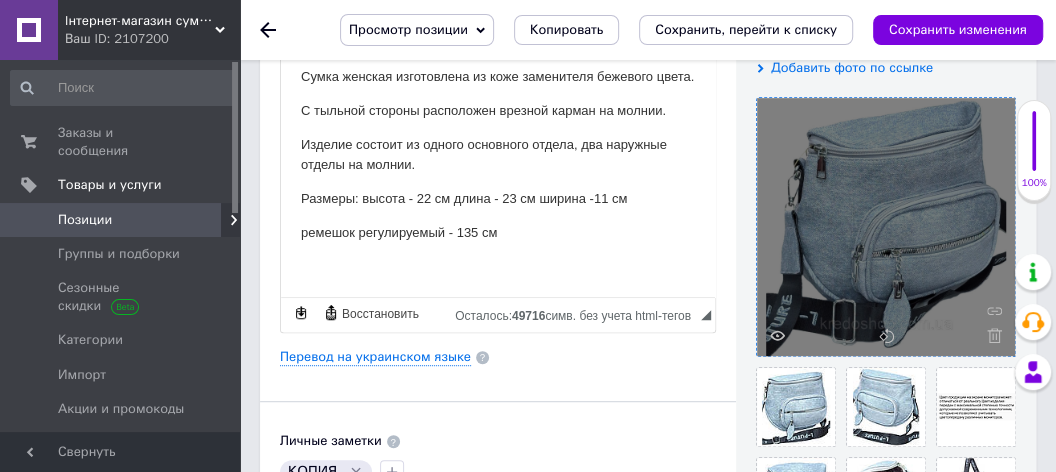scroll, scrollTop: 640, scrollLeft: 0, axis: vertical 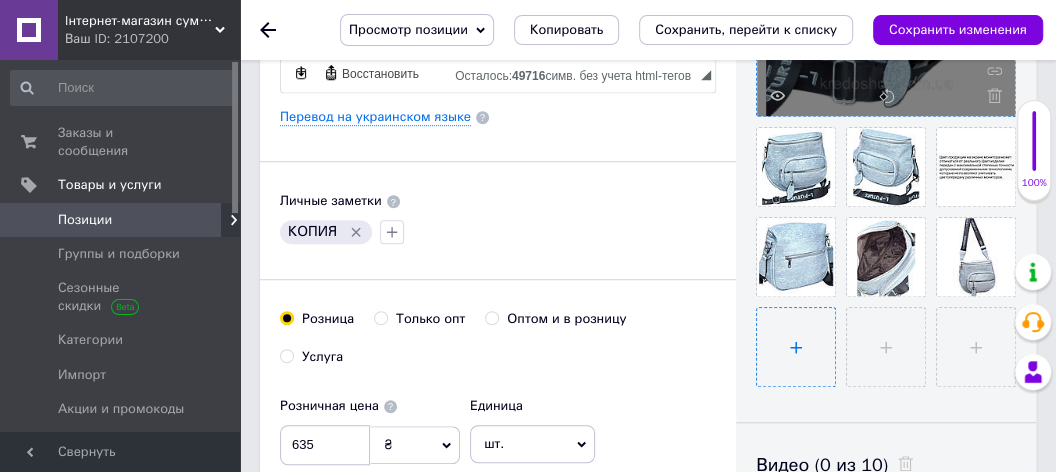 click at bounding box center (796, 347) 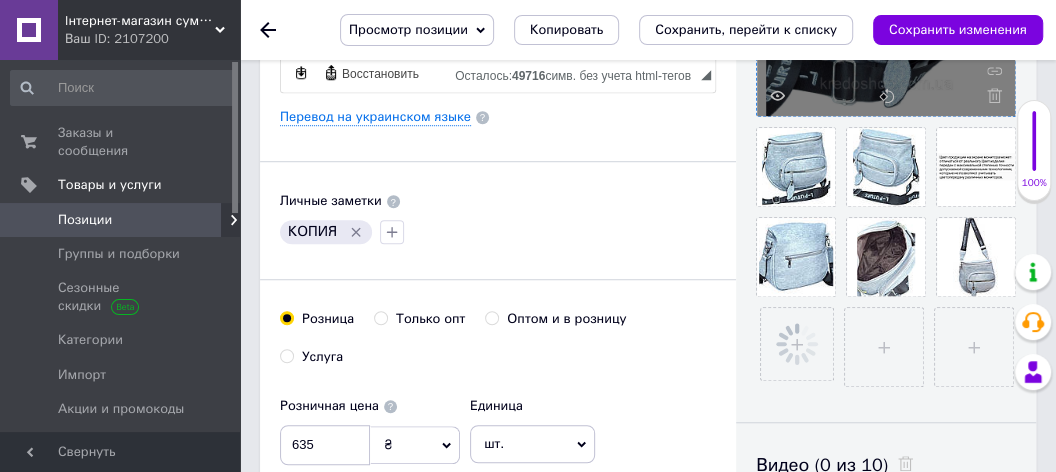 scroll, scrollTop: 559, scrollLeft: 0, axis: vertical 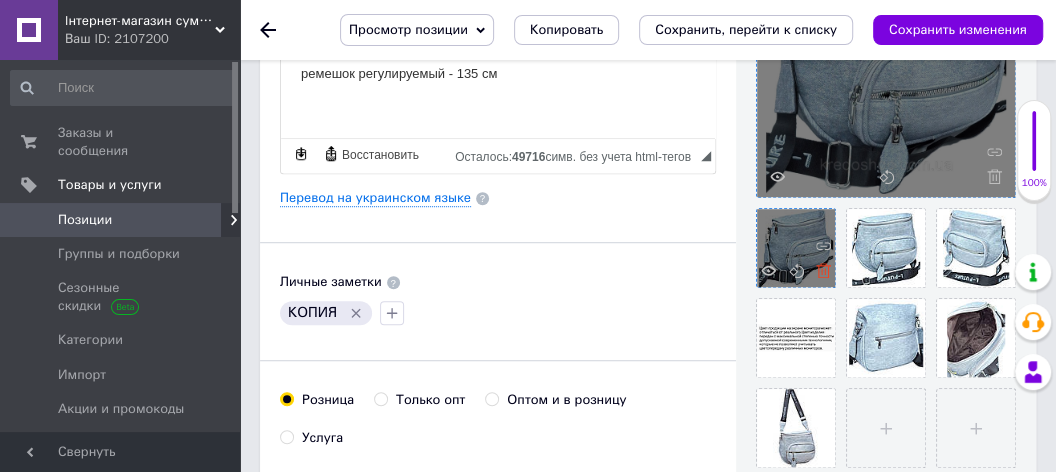 click 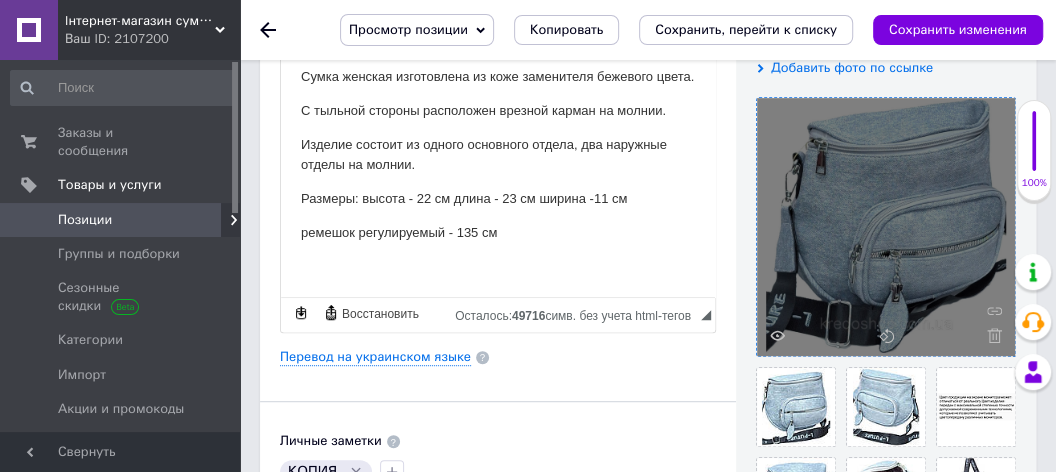 scroll, scrollTop: 640, scrollLeft: 0, axis: vertical 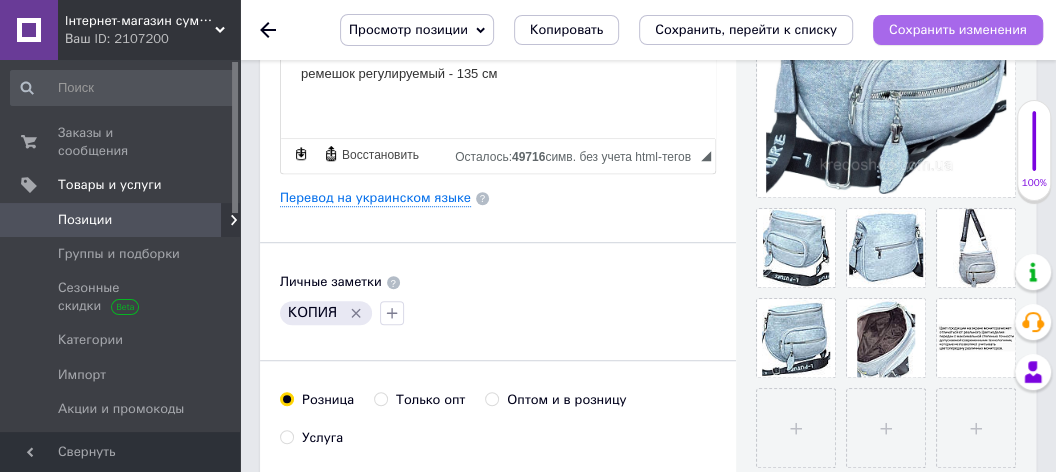 click on "Сохранить изменения" at bounding box center [958, 30] 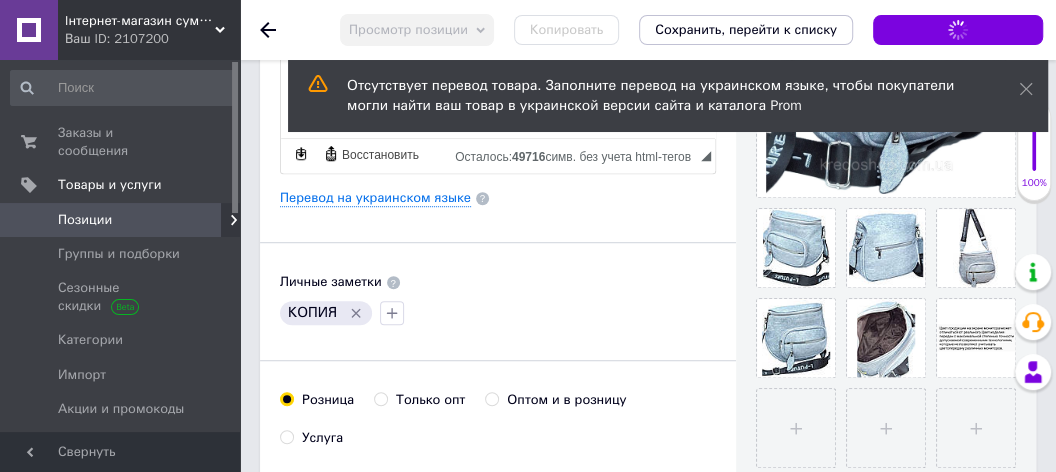scroll, scrollTop: 800, scrollLeft: 0, axis: vertical 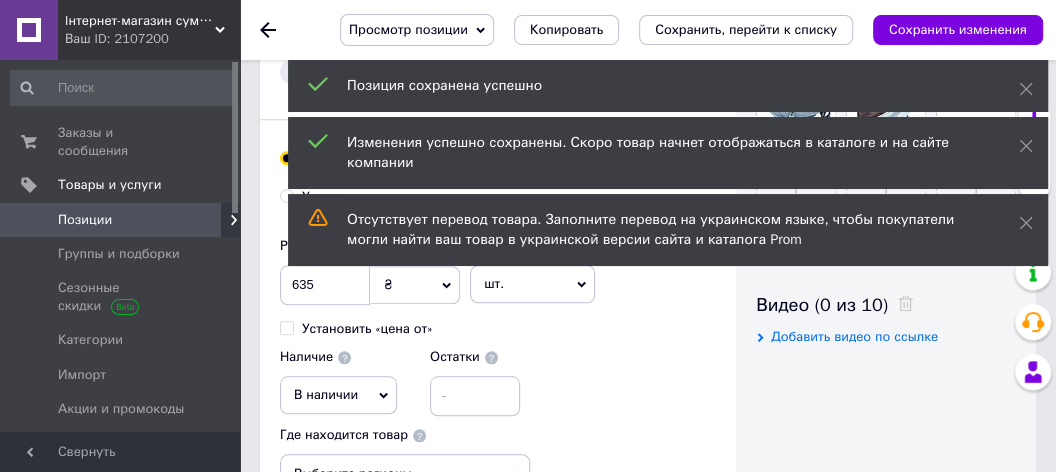 click on "Выберите регионы" at bounding box center (405, 474) 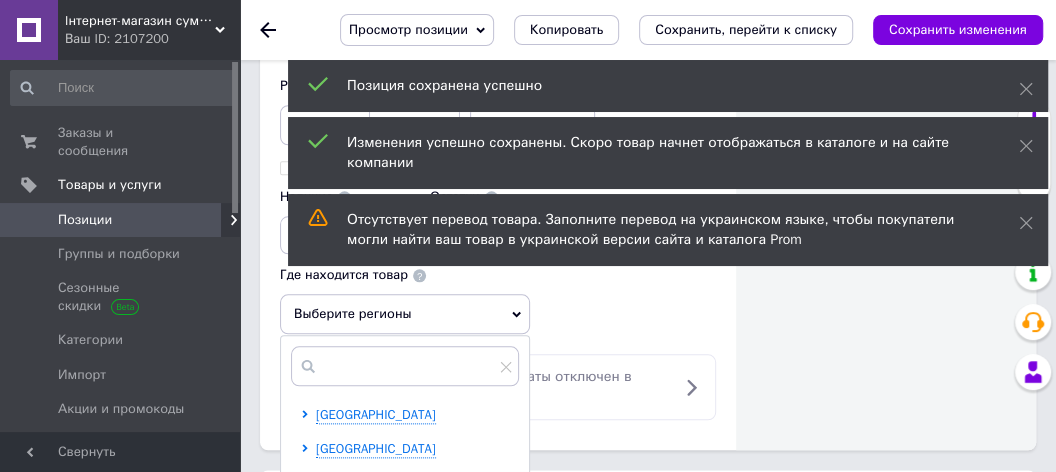 scroll, scrollTop: 1120, scrollLeft: 0, axis: vertical 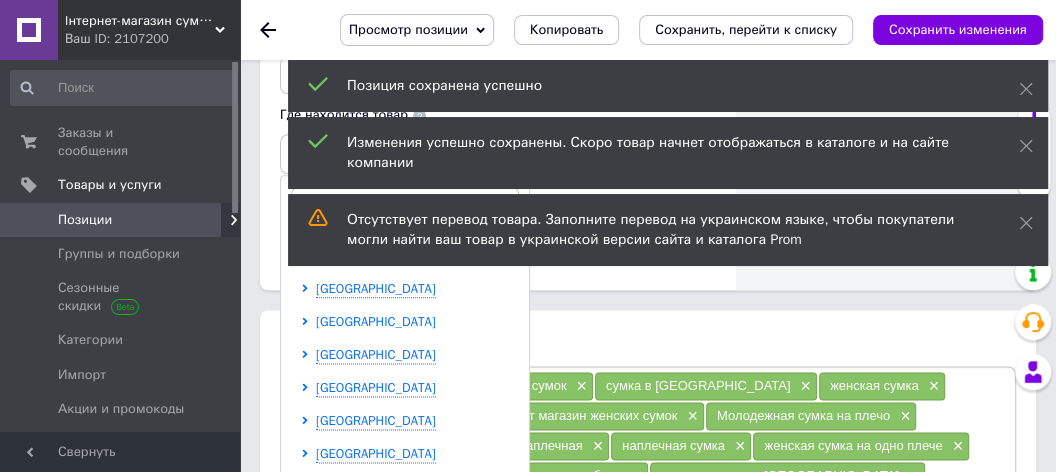 click on "[GEOGRAPHIC_DATA]" at bounding box center [376, 321] 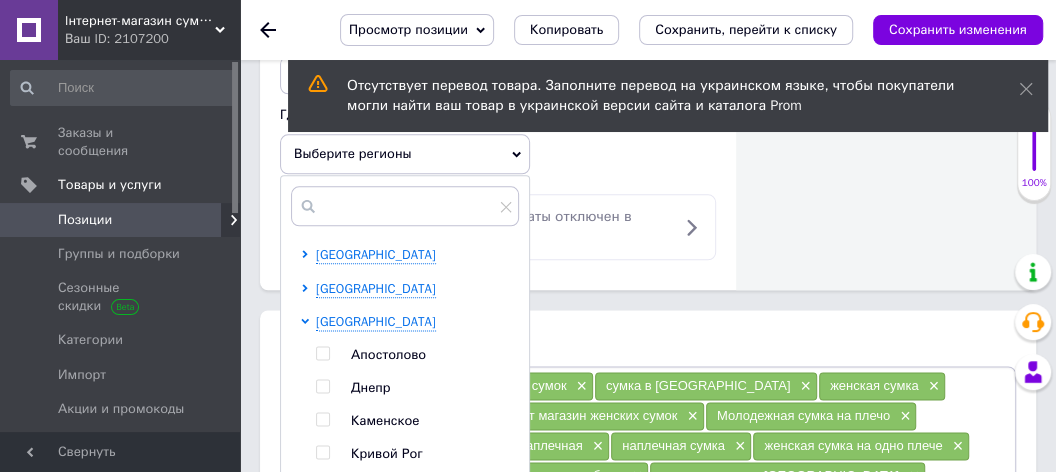 click on "Кривой Рог" at bounding box center [387, 453] 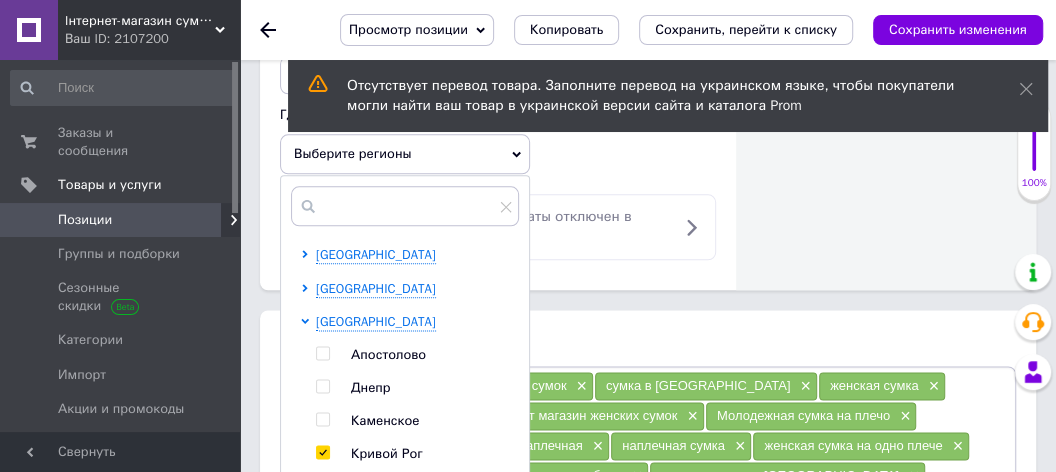 checkbox on "true" 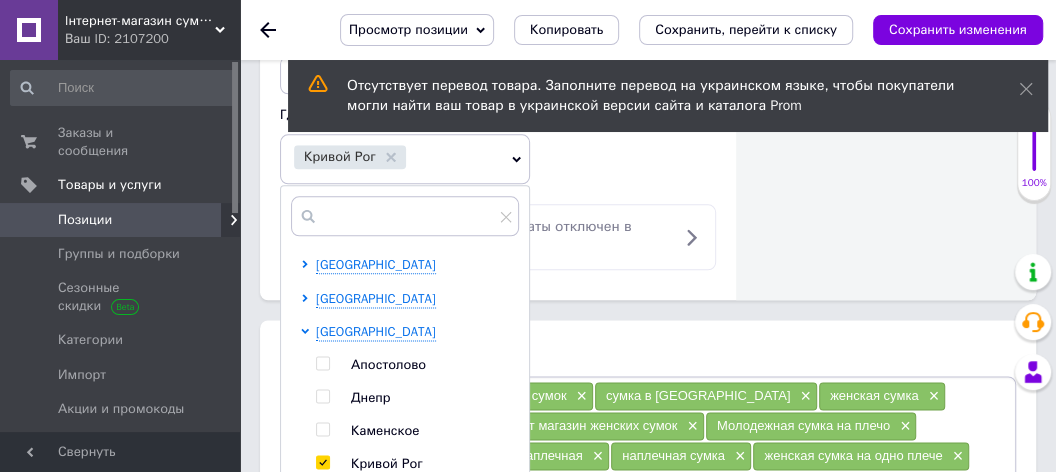 scroll, scrollTop: 1360, scrollLeft: 0, axis: vertical 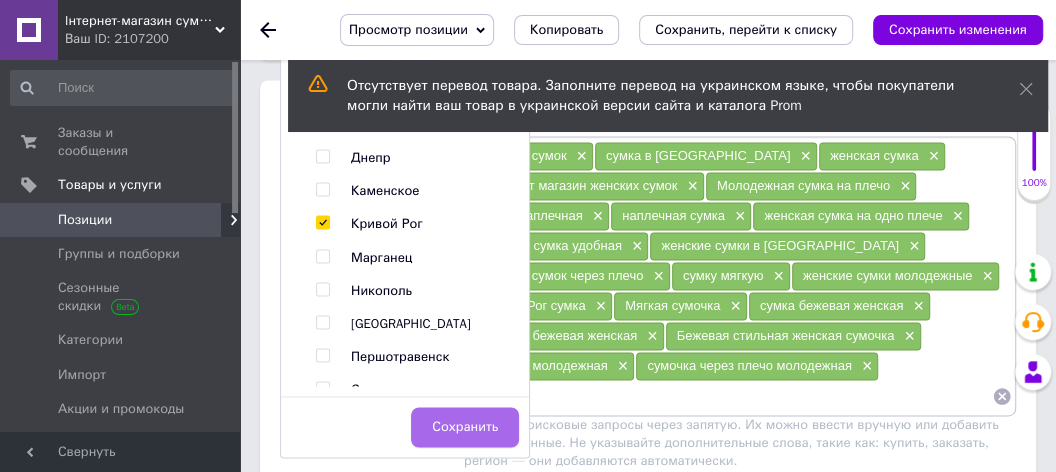click on "Сохранить" at bounding box center [465, 427] 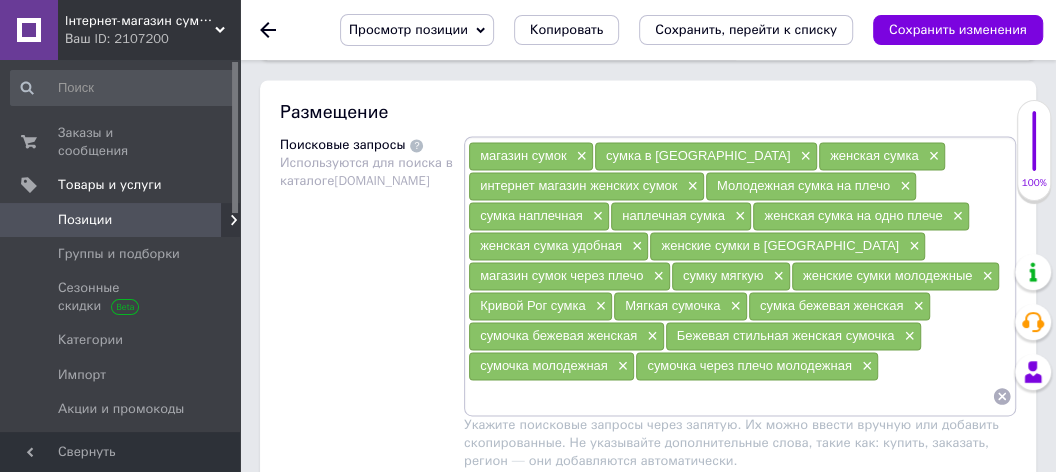 drag, startPoint x: 726, startPoint y: 277, endPoint x: 800, endPoint y: 276, distance: 74.00676 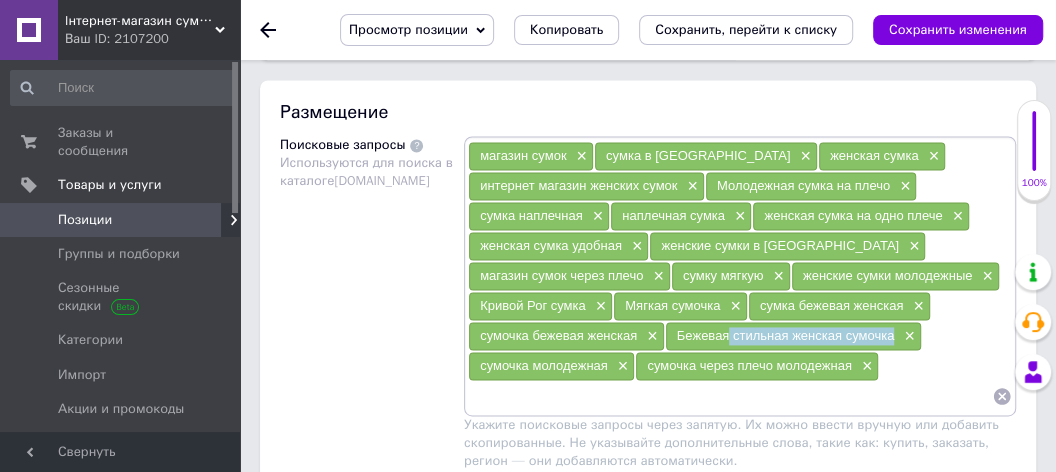 drag, startPoint x: 725, startPoint y: 278, endPoint x: 889, endPoint y: 281, distance: 164.02744 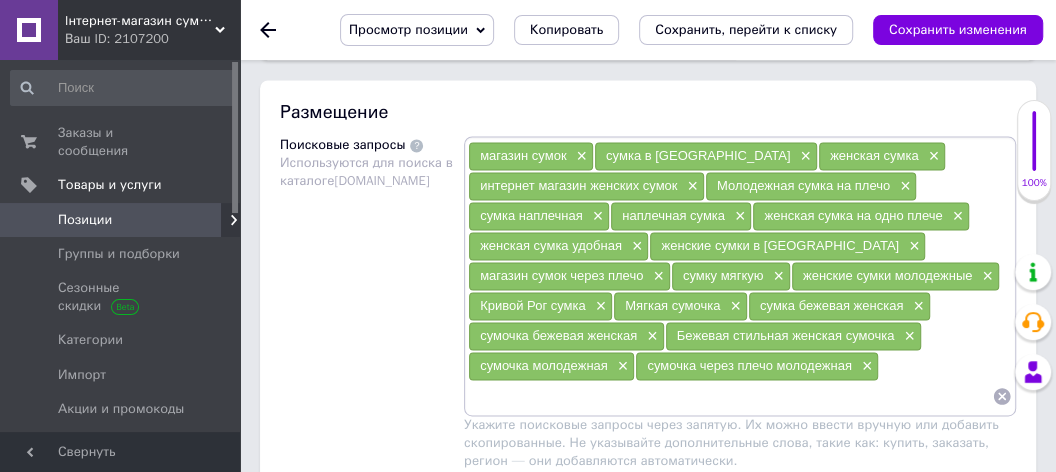 paste on "стильная женская сумочка" 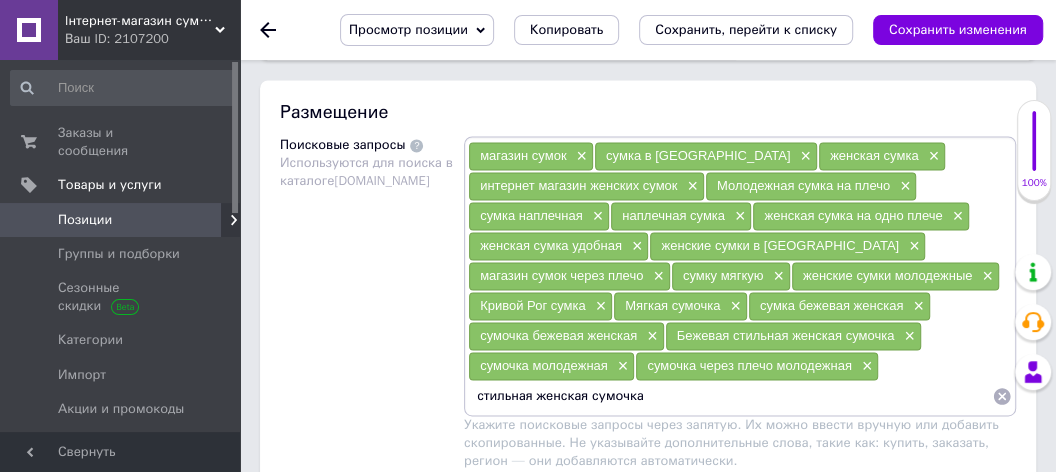 click on "стильная женская сумочка" at bounding box center (730, 396) 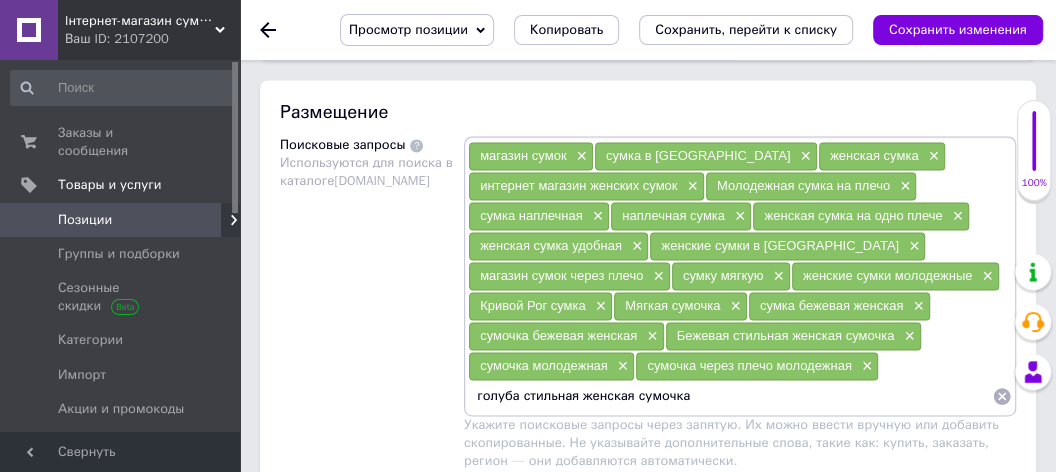 type on "голубая стильная женская сумочка" 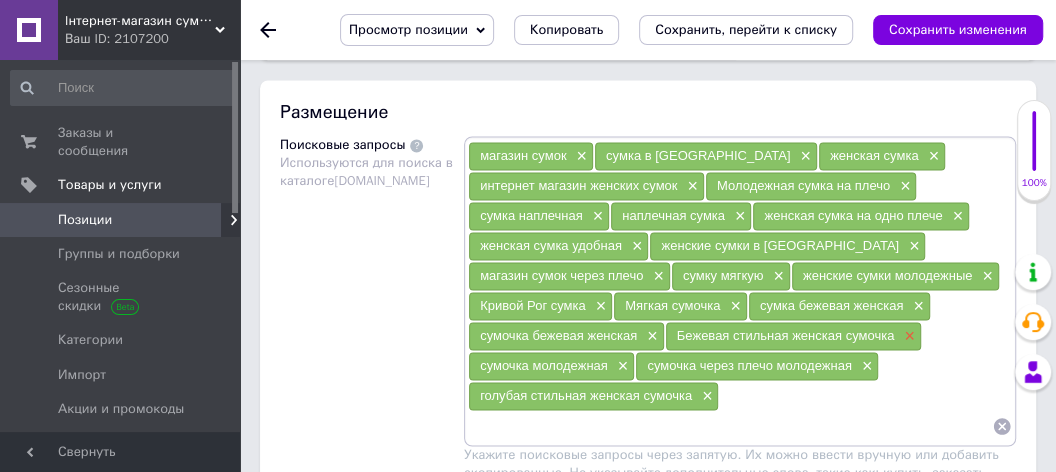 click on "×" at bounding box center [907, 336] 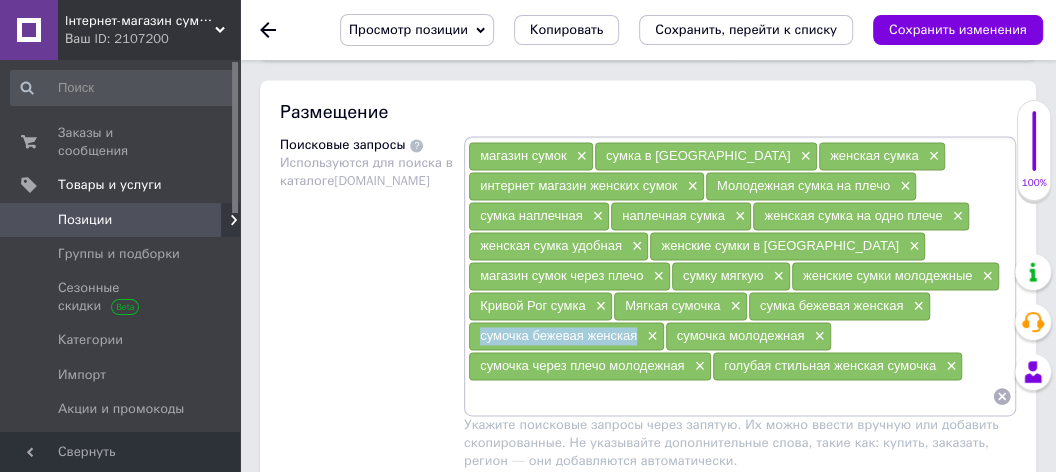 drag, startPoint x: 486, startPoint y: 274, endPoint x: 631, endPoint y: 282, distance: 145.22052 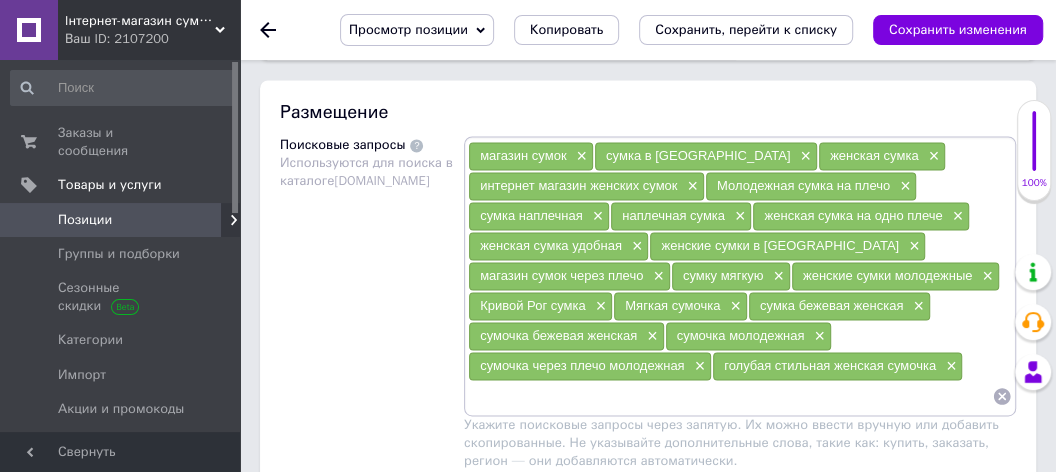 paste on "сумочка бежевая женская" 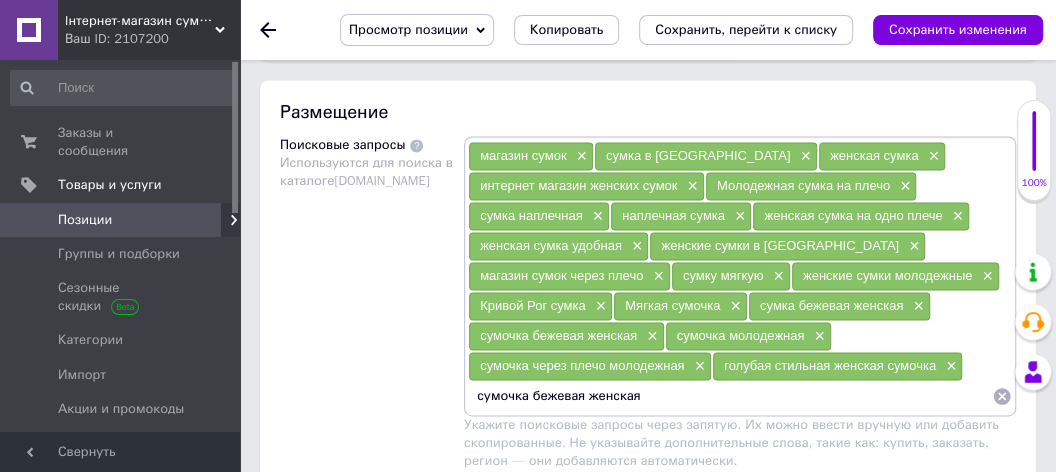 click on "сумочка бежевая женская" at bounding box center [730, 396] 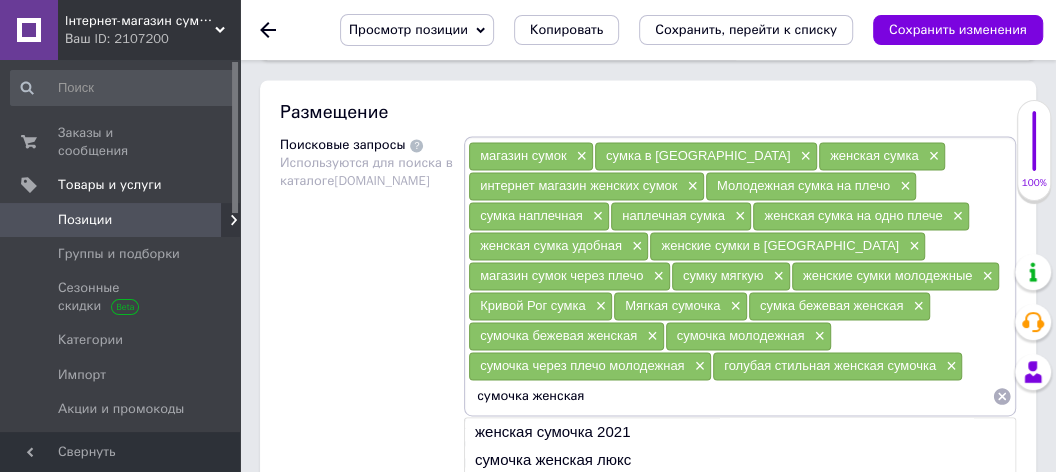 click on "сумочка женская" at bounding box center (730, 396) 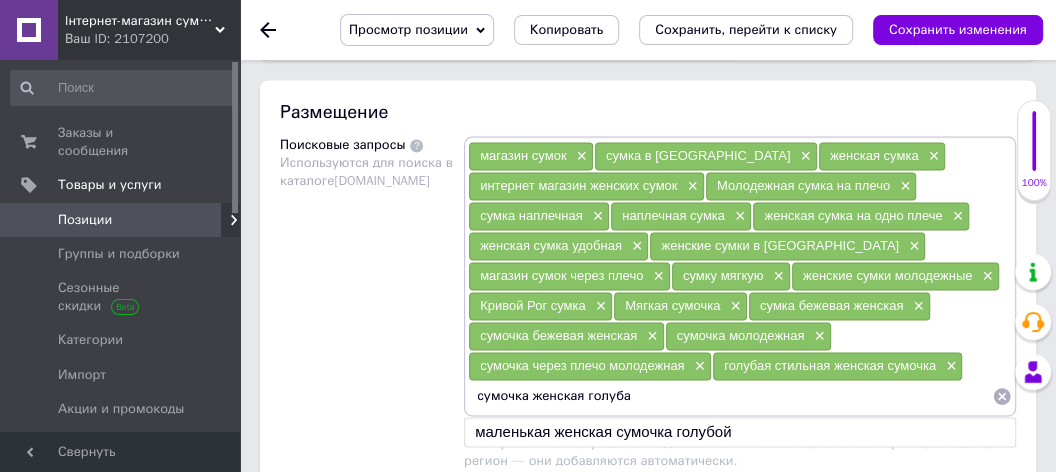 type on "сумочка женская голубая" 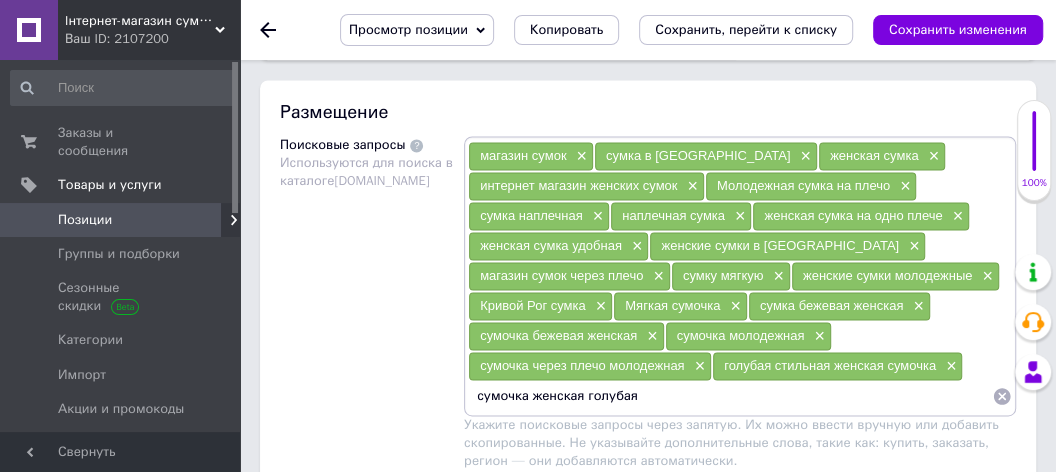 type 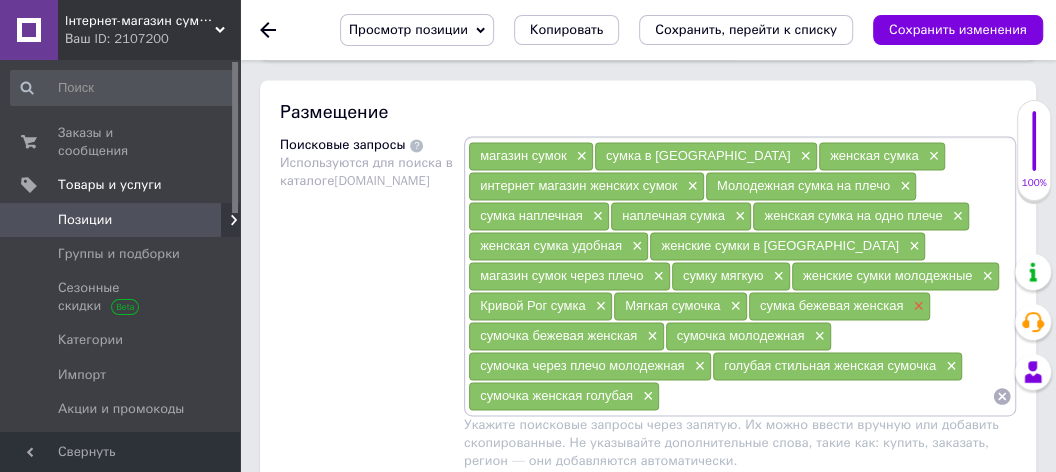 click on "×" at bounding box center (916, 306) 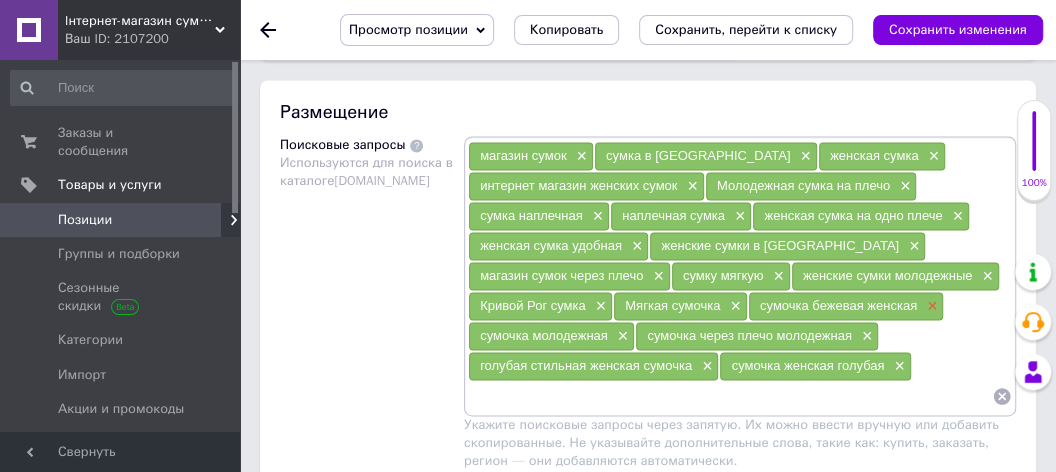 click on "×" at bounding box center [930, 306] 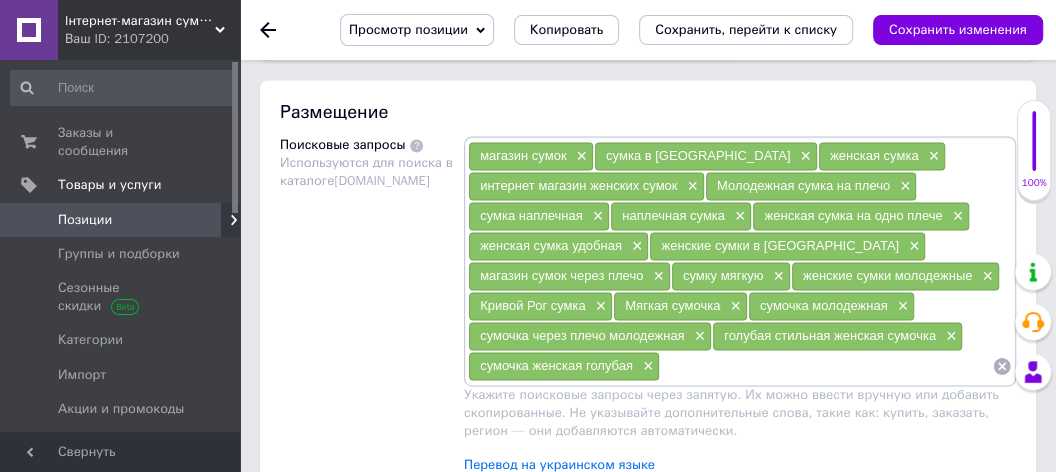 click at bounding box center (826, 366) 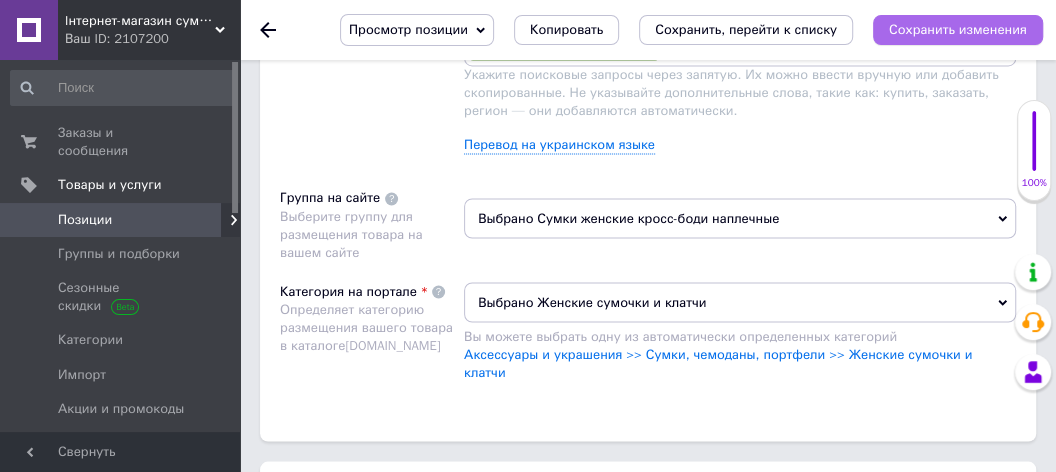 click on "Сохранить изменения" at bounding box center [958, 29] 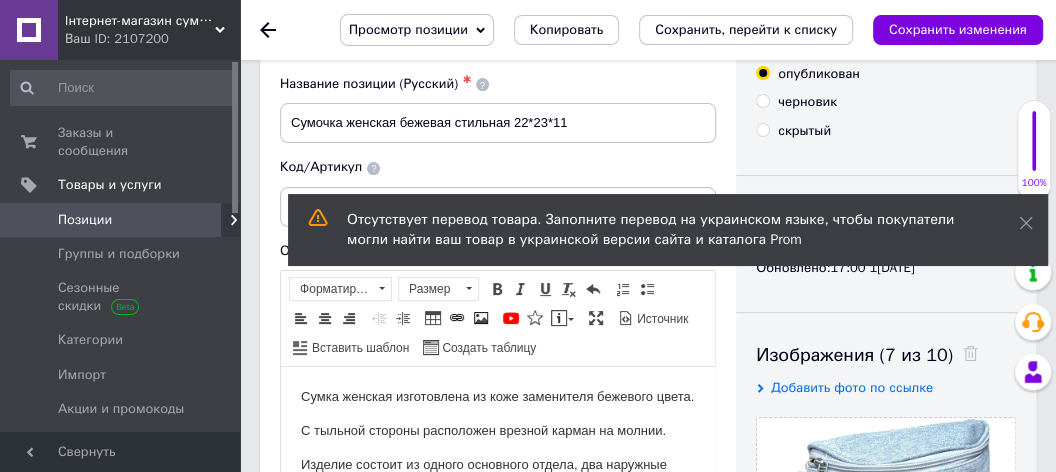 scroll, scrollTop: 0, scrollLeft: 0, axis: both 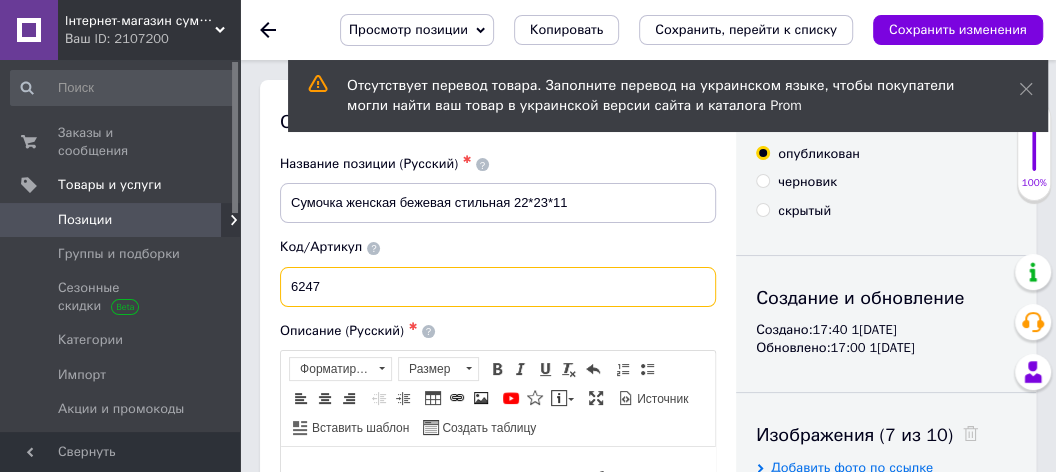 click on "6247" at bounding box center [498, 287] 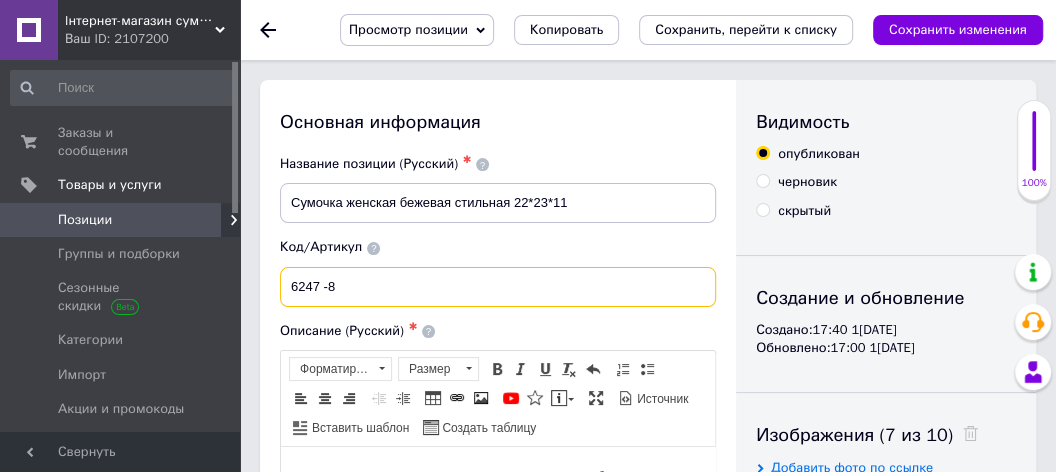 click on "6247 -8" at bounding box center [498, 287] 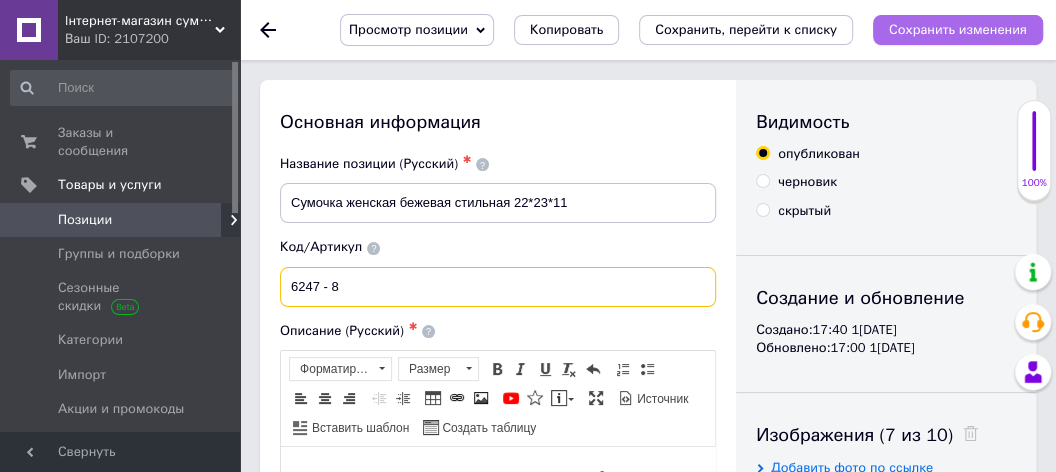 type on "6247 - 8" 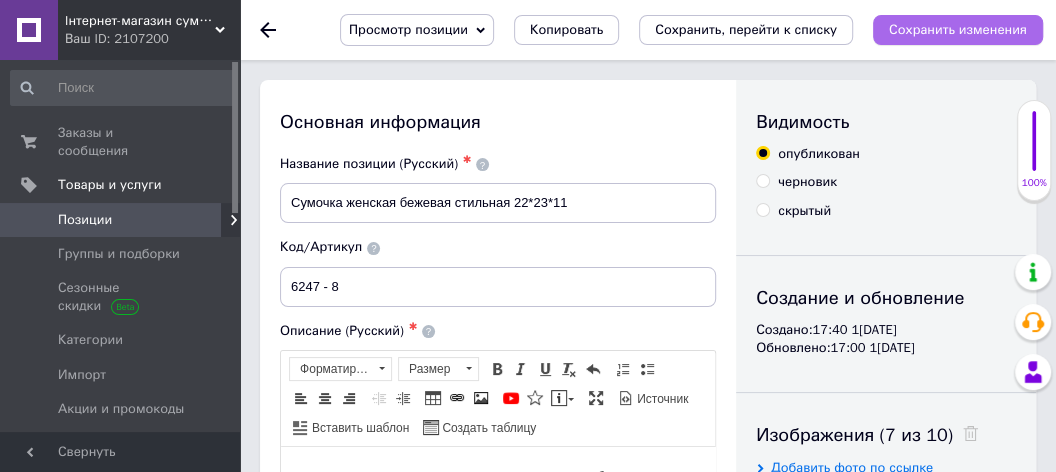 click on "Сохранить изменения" at bounding box center (958, 29) 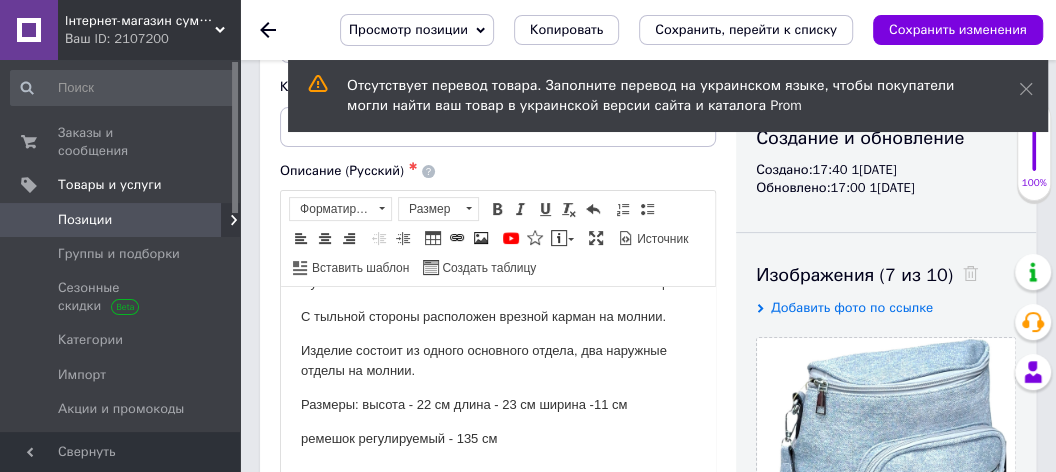scroll, scrollTop: 480, scrollLeft: 0, axis: vertical 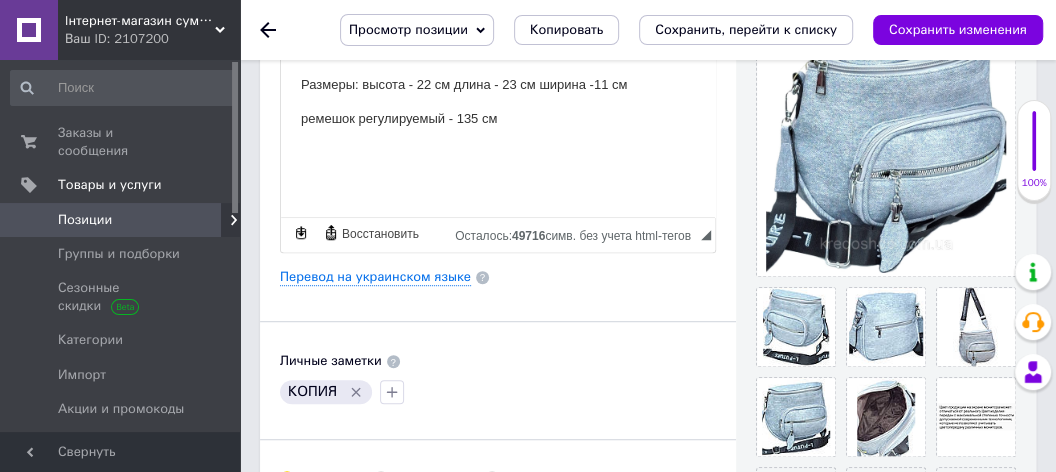 click 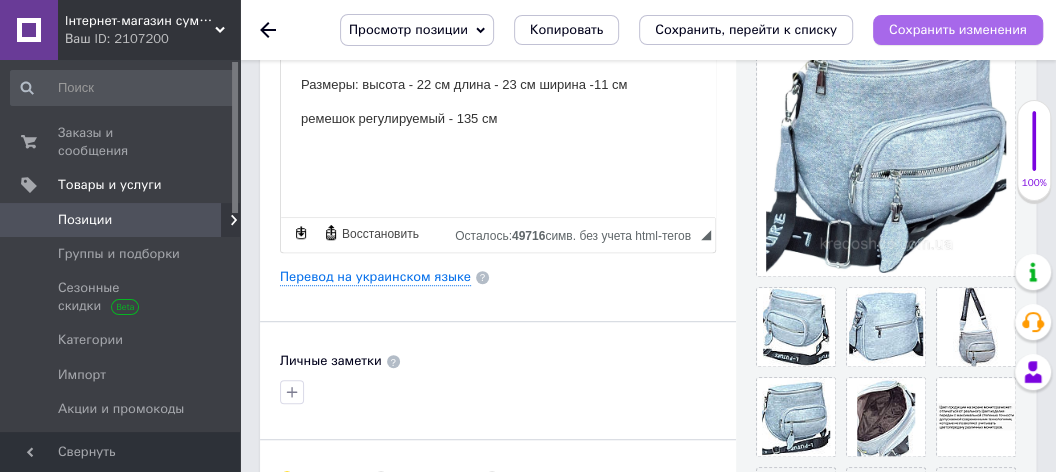 click on "Сохранить изменения" at bounding box center (958, 29) 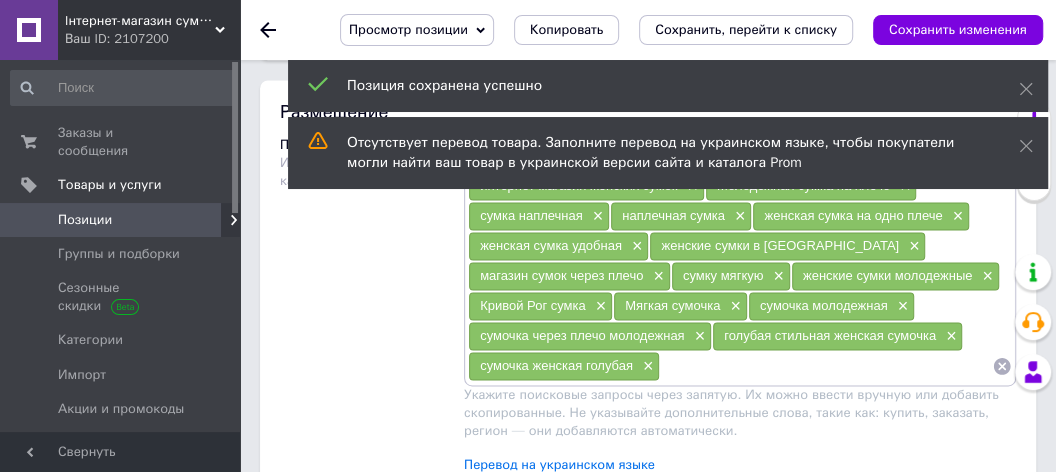 scroll, scrollTop: 1600, scrollLeft: 0, axis: vertical 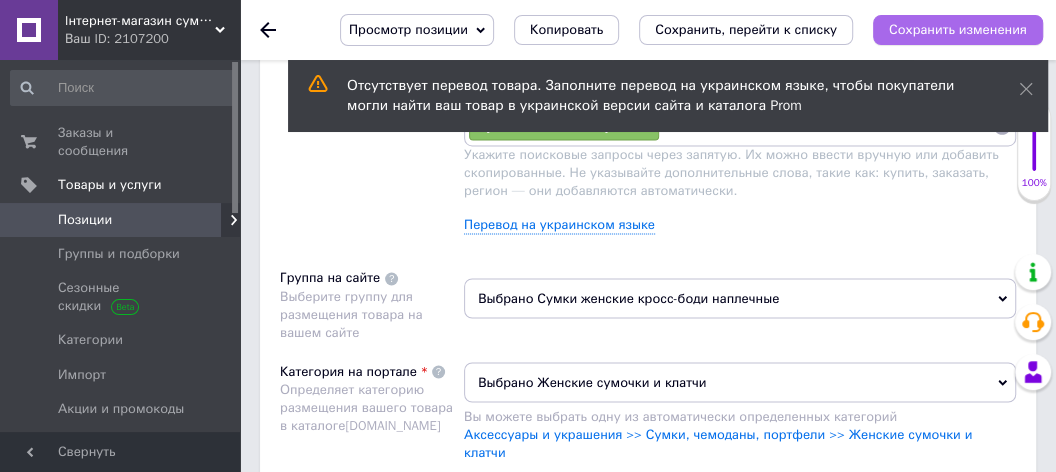 click on "Сохранить изменения" at bounding box center (958, 29) 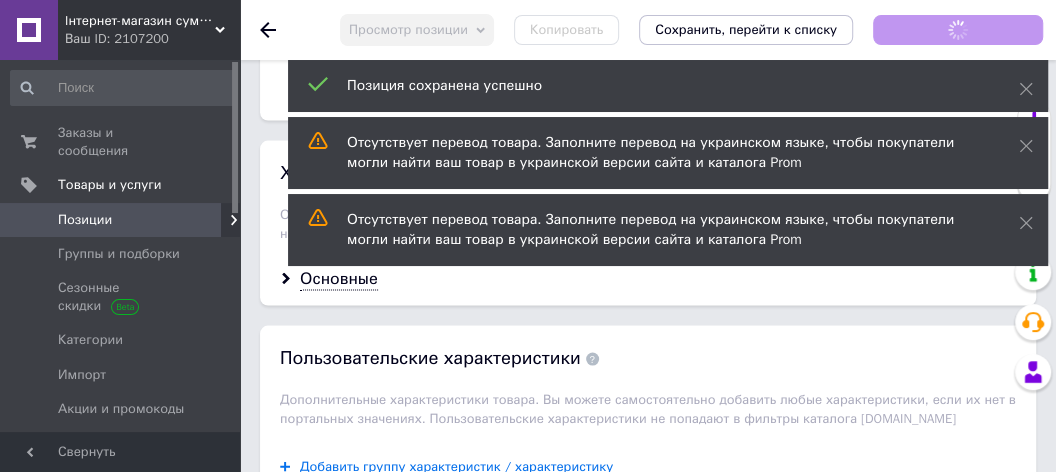 scroll, scrollTop: 1760, scrollLeft: 0, axis: vertical 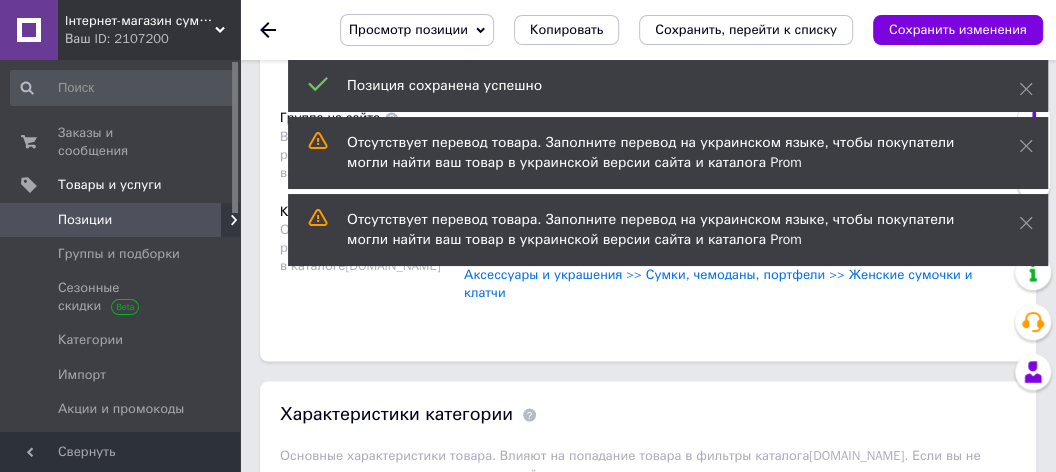 click on "Основные" at bounding box center (339, 519) 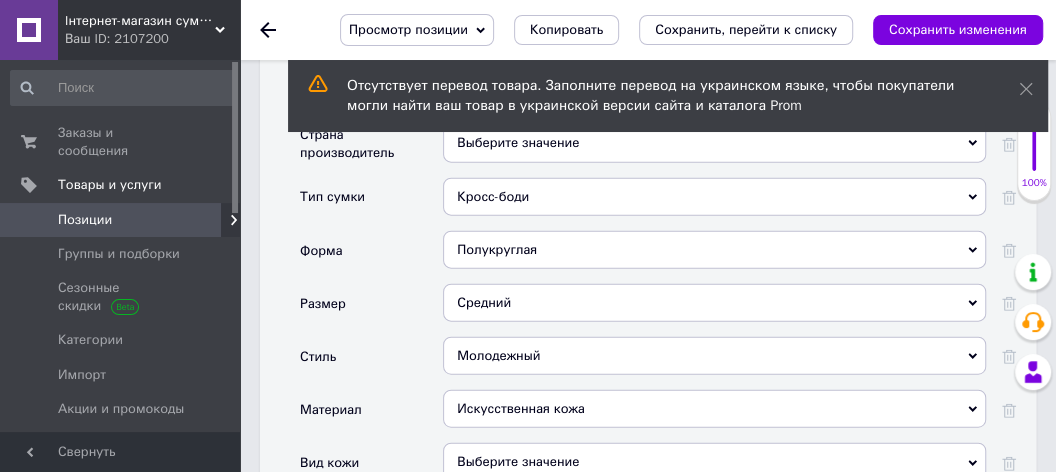 scroll, scrollTop: 2400, scrollLeft: 0, axis: vertical 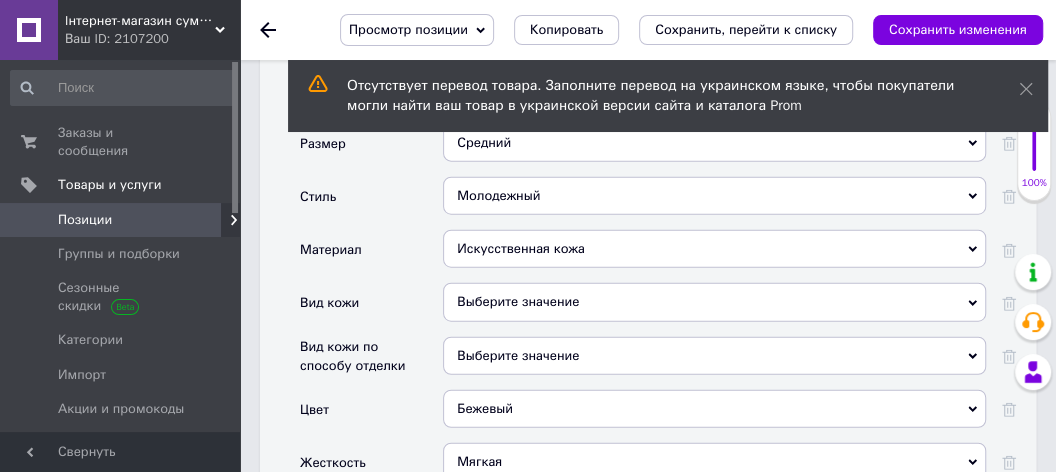 click on "Бежевый" at bounding box center [714, 409] 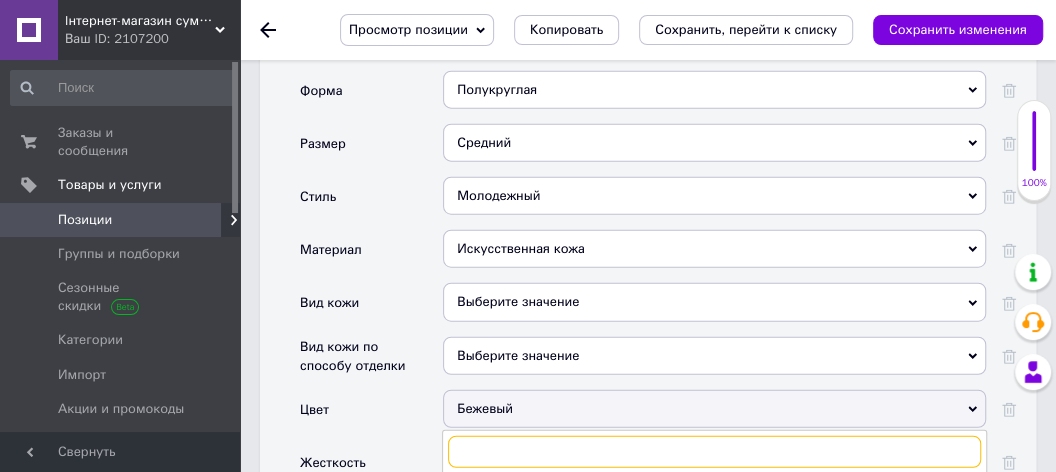 scroll, scrollTop: 2560, scrollLeft: 0, axis: vertical 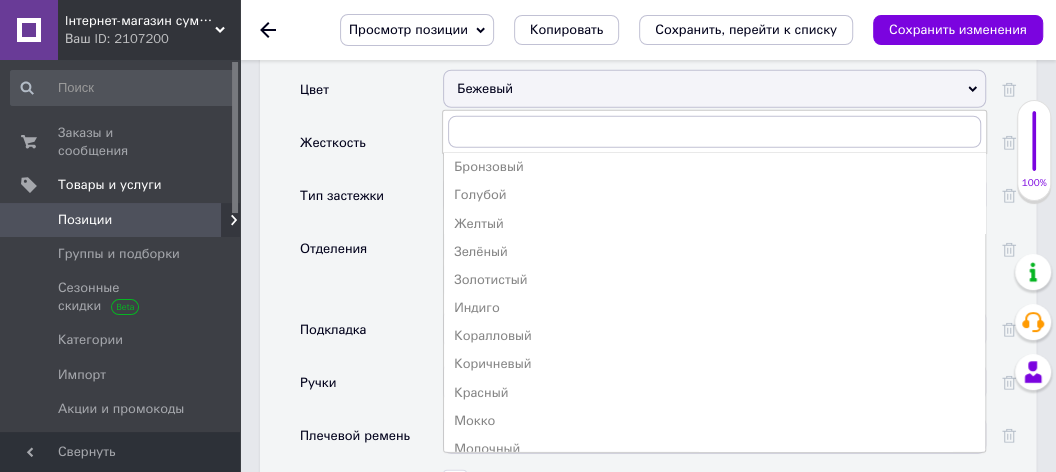 click on "Голубой" at bounding box center (714, 195) 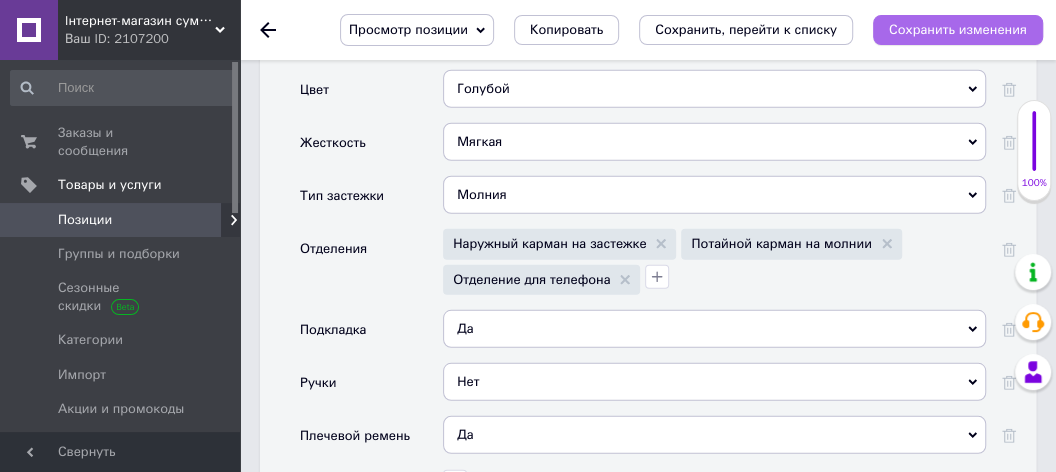 click on "Сохранить изменения" at bounding box center [958, 29] 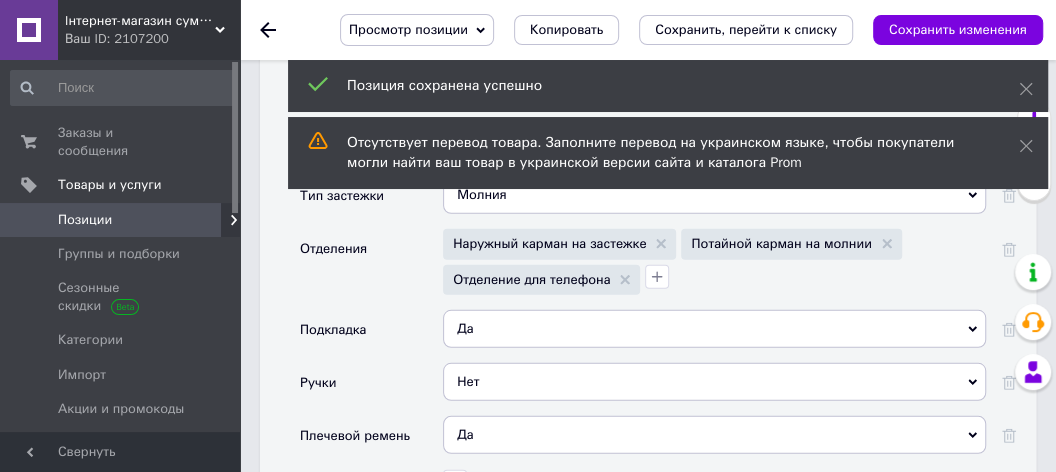 scroll, scrollTop: 2560, scrollLeft: 0, axis: vertical 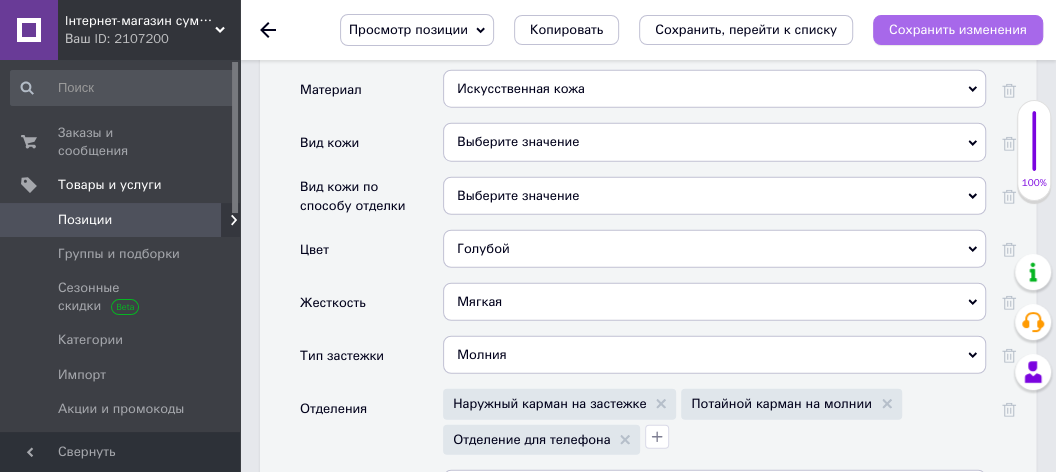 click on "Сохранить изменения" at bounding box center [958, 29] 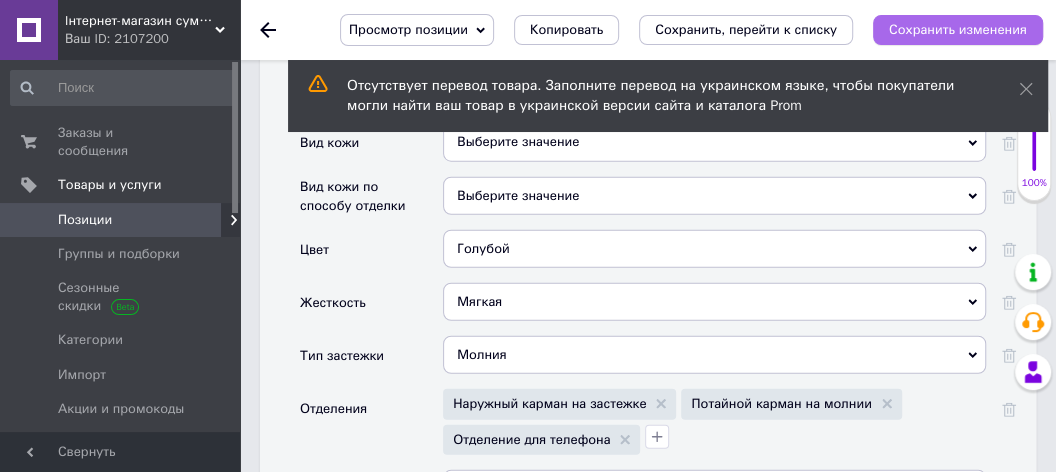 click on "Сохранить изменения" at bounding box center [958, 29] 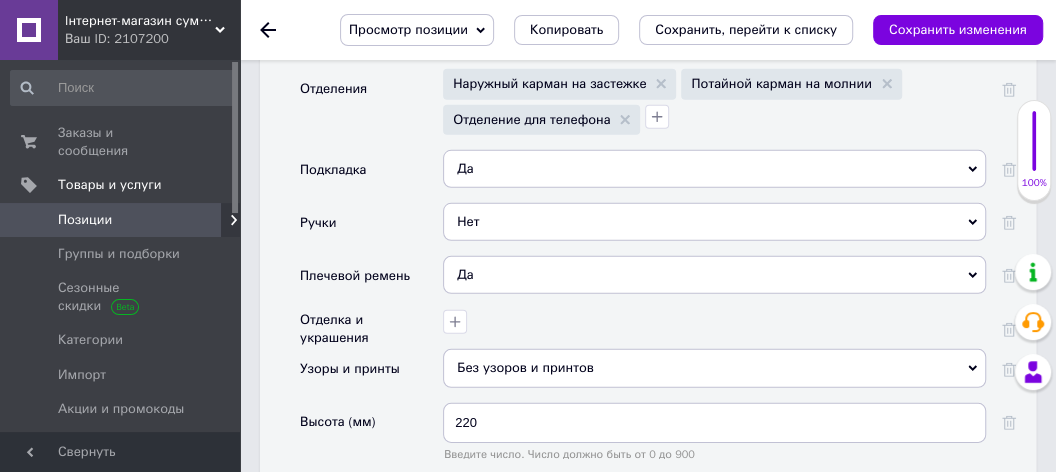 scroll, scrollTop: 3040, scrollLeft: 0, axis: vertical 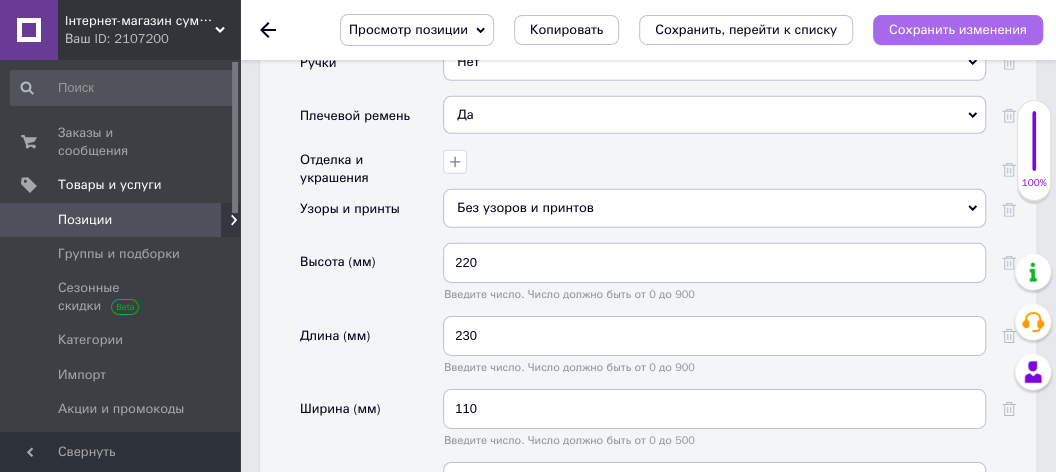 click on "Сохранить изменения" at bounding box center [958, 29] 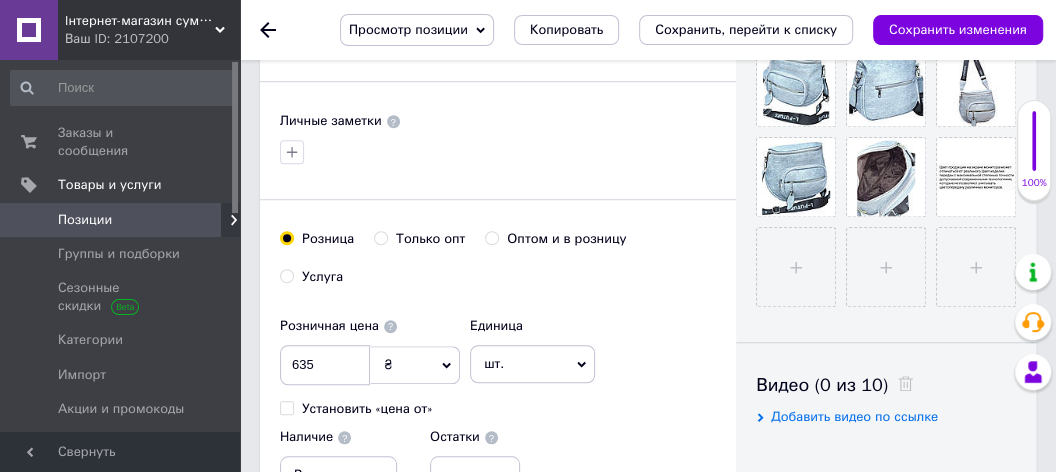scroll, scrollTop: 480, scrollLeft: 0, axis: vertical 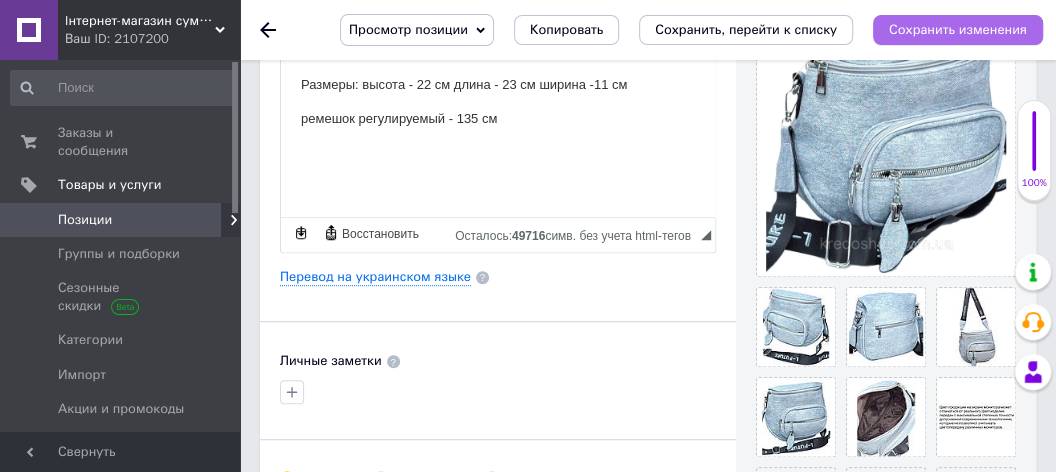click on "Сохранить изменения" at bounding box center (958, 29) 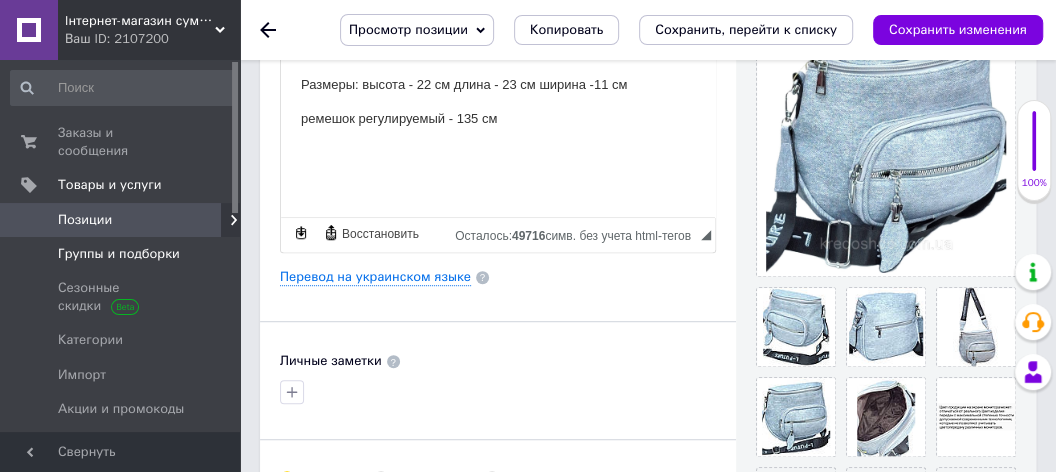 click on "Группы и подборки" at bounding box center [119, 254] 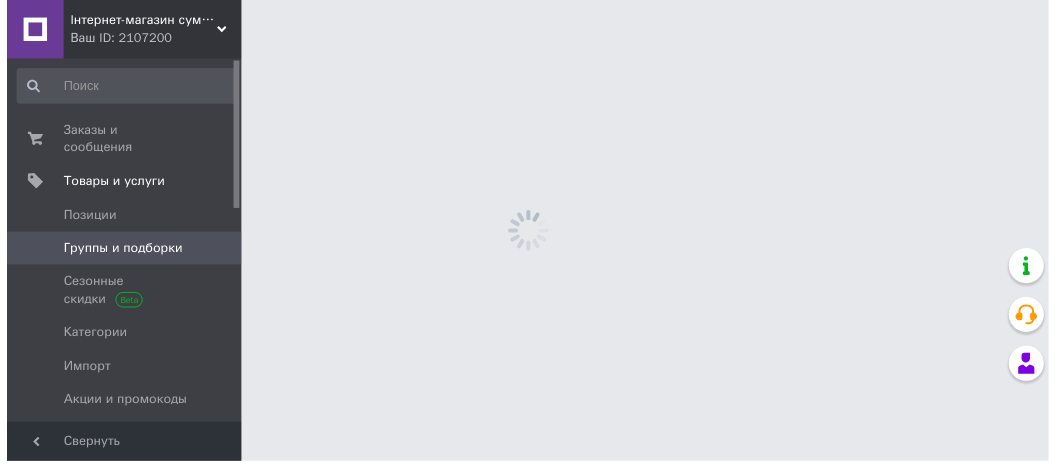 scroll, scrollTop: 195, scrollLeft: 0, axis: vertical 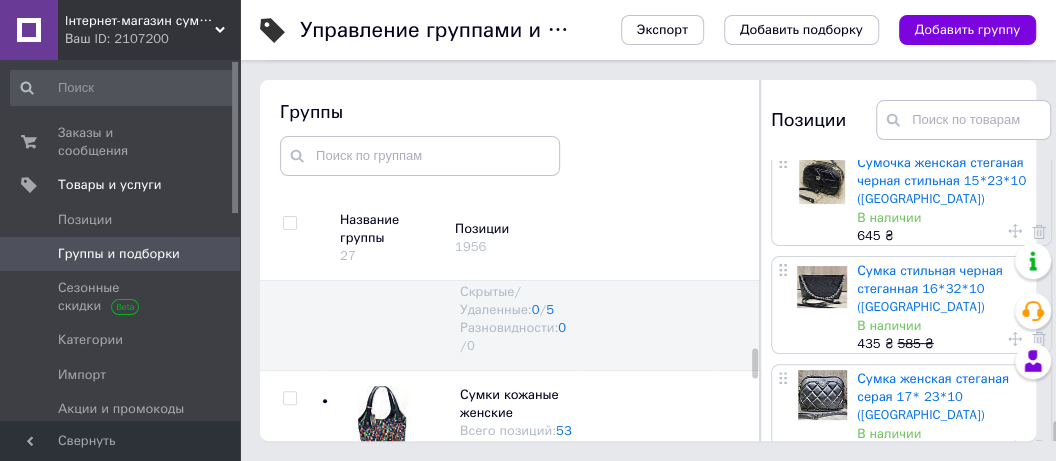 click on "2" at bounding box center (838, 1717) 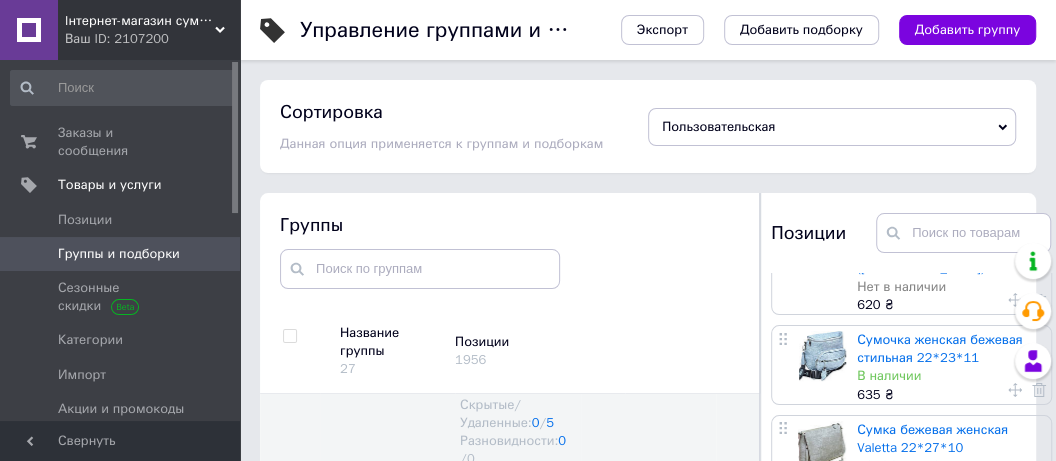 scroll, scrollTop: 1513, scrollLeft: 0, axis: vertical 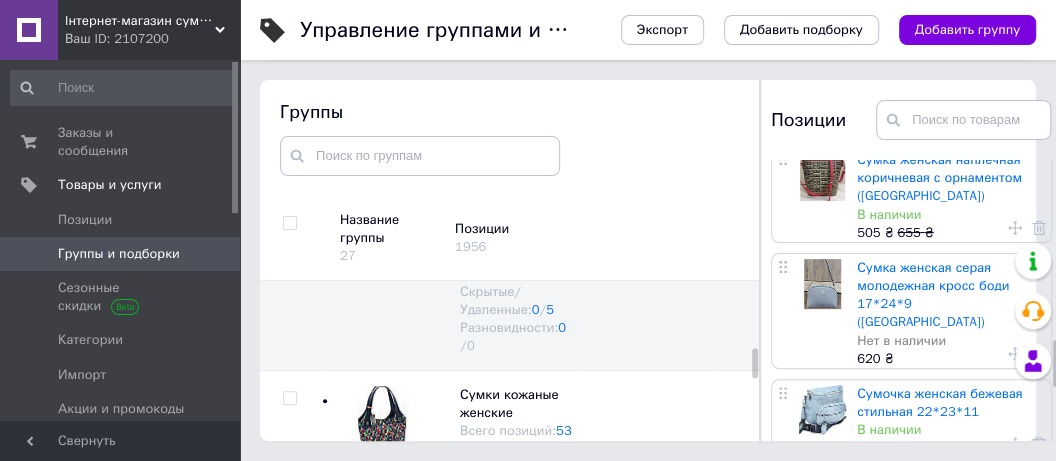 click 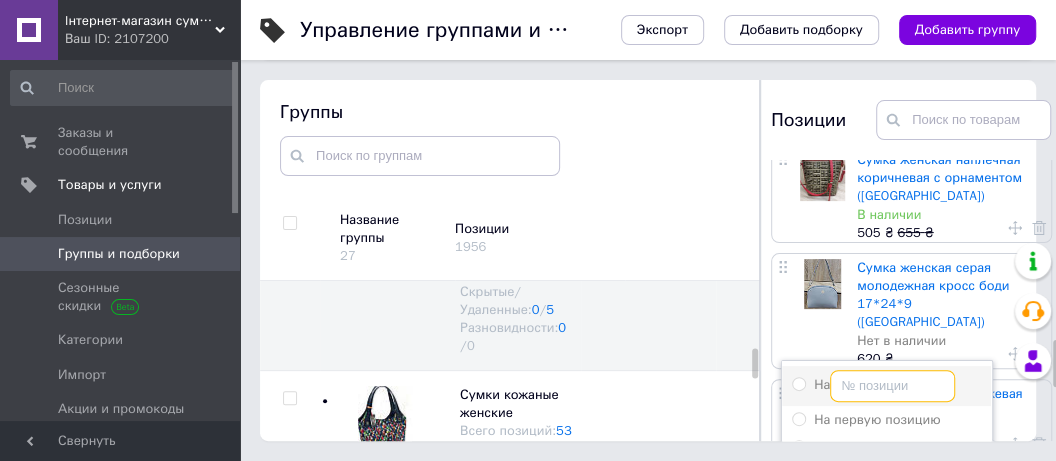 click on "На" at bounding box center [892, 386] 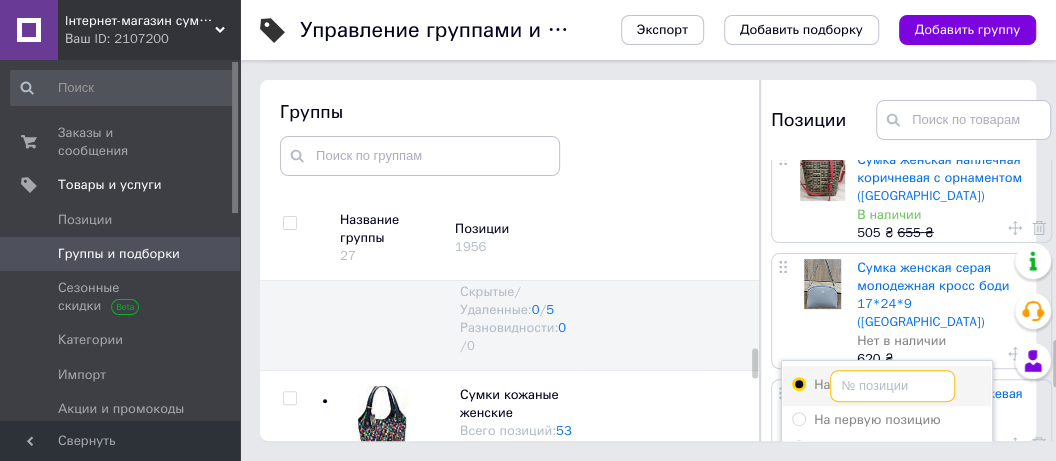 radio on "true" 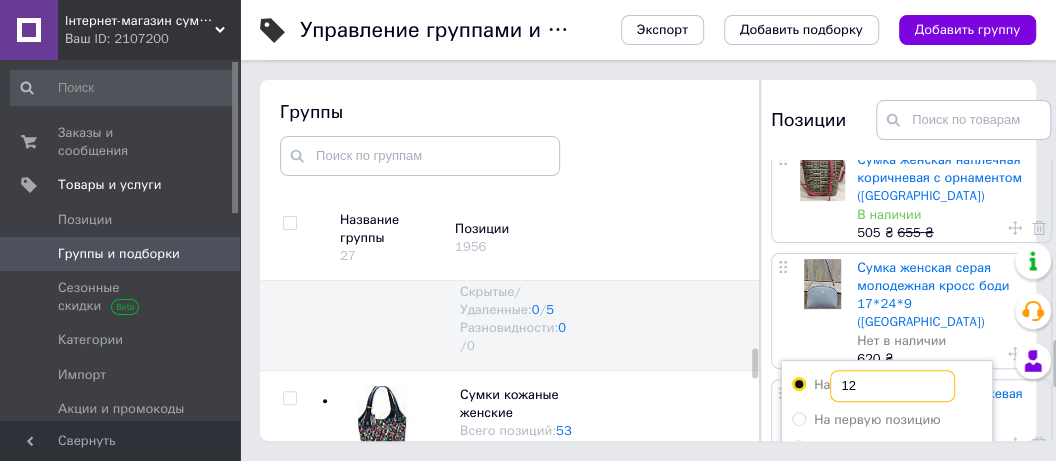 type on "12" 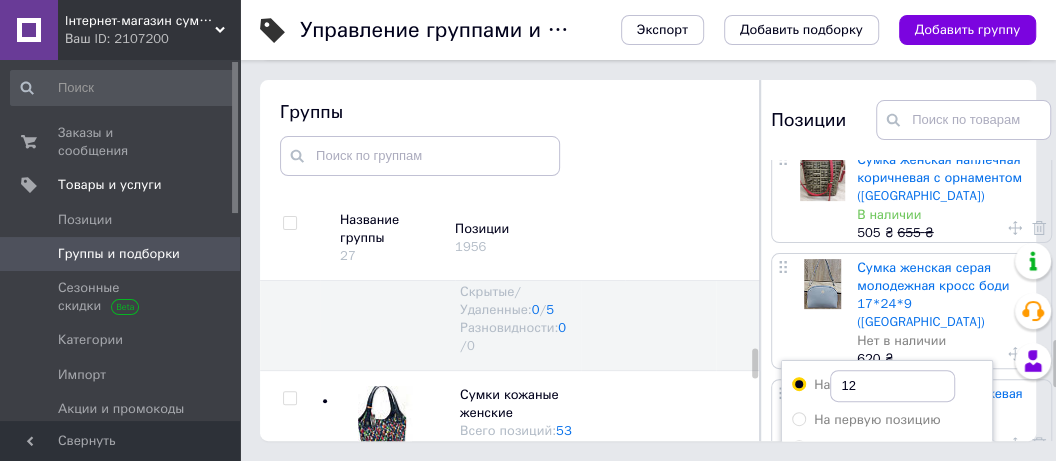 click on "Применить" at bounding box center (886, 497) 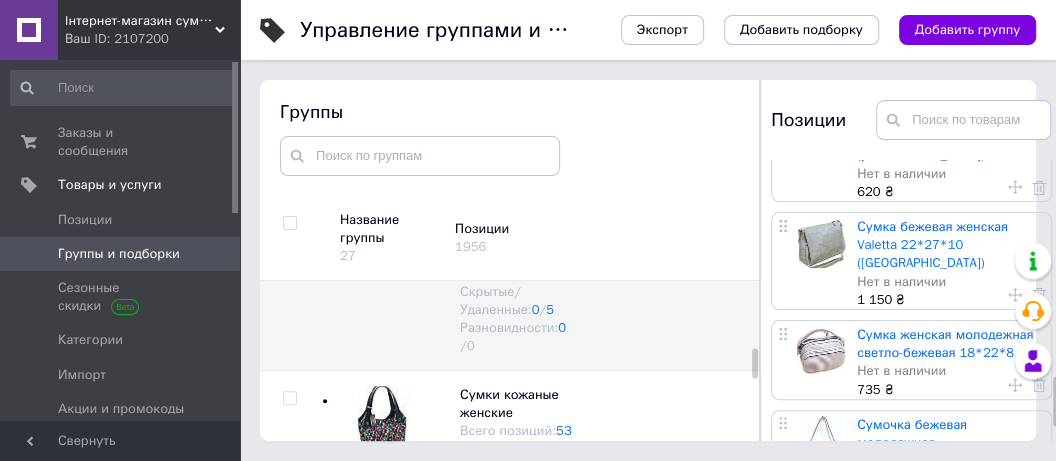 scroll, scrollTop: 1424, scrollLeft: 0, axis: vertical 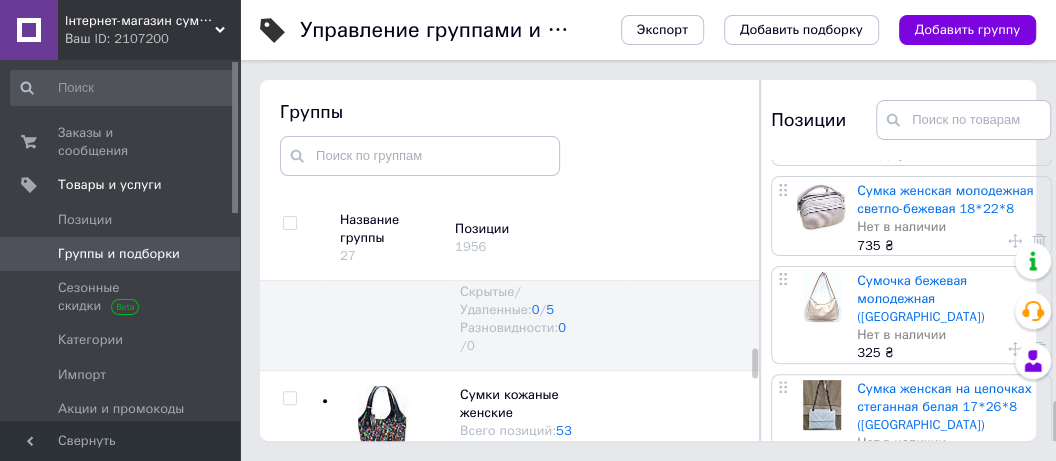 click on "1" at bounding box center [847, 611] 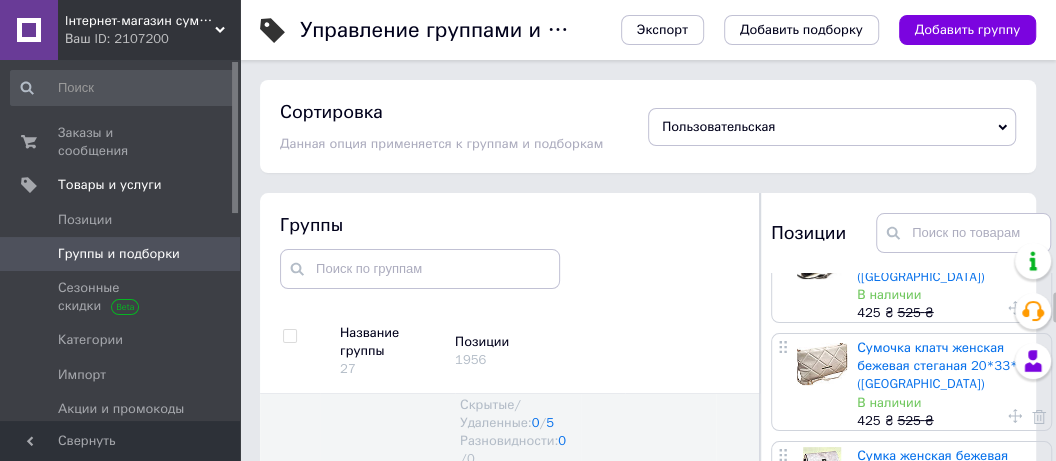 scroll, scrollTop: 800, scrollLeft: 0, axis: vertical 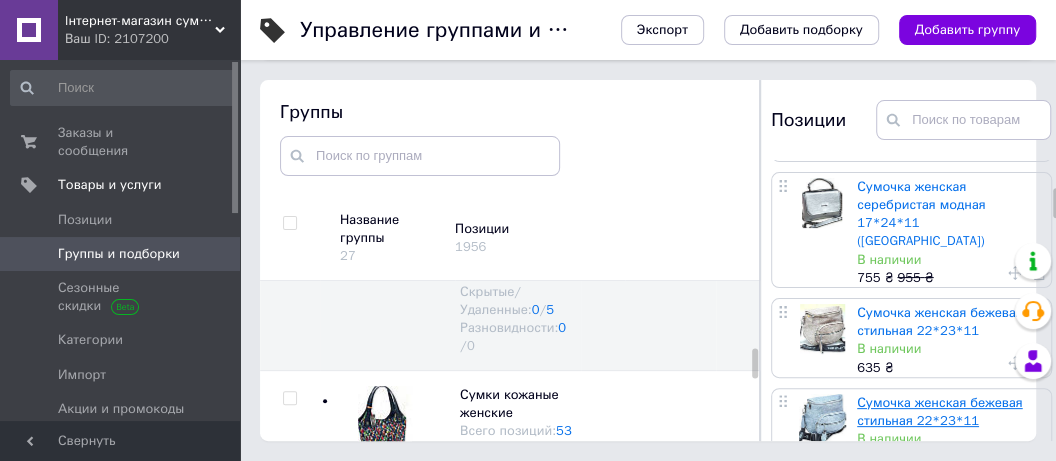 click on "Сумочка женская бежевая стильная 22*23*11" at bounding box center [939, 411] 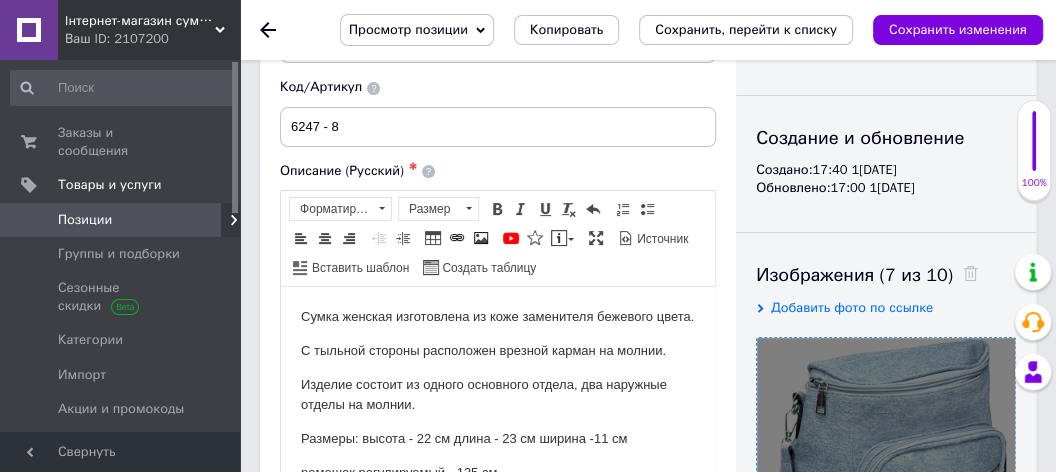 scroll, scrollTop: 320, scrollLeft: 0, axis: vertical 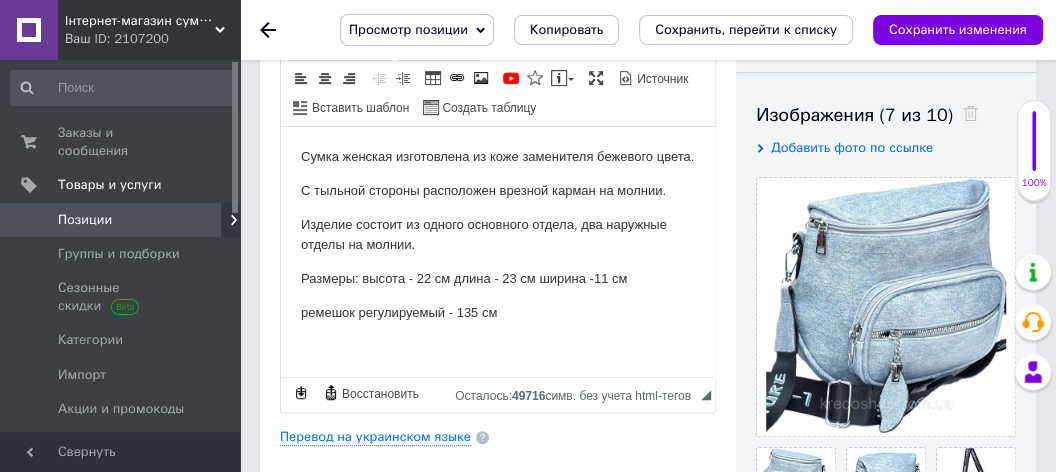 click on "Сумка женская изготовлена из коже заменителя бежевого цвета." at bounding box center (498, 156) 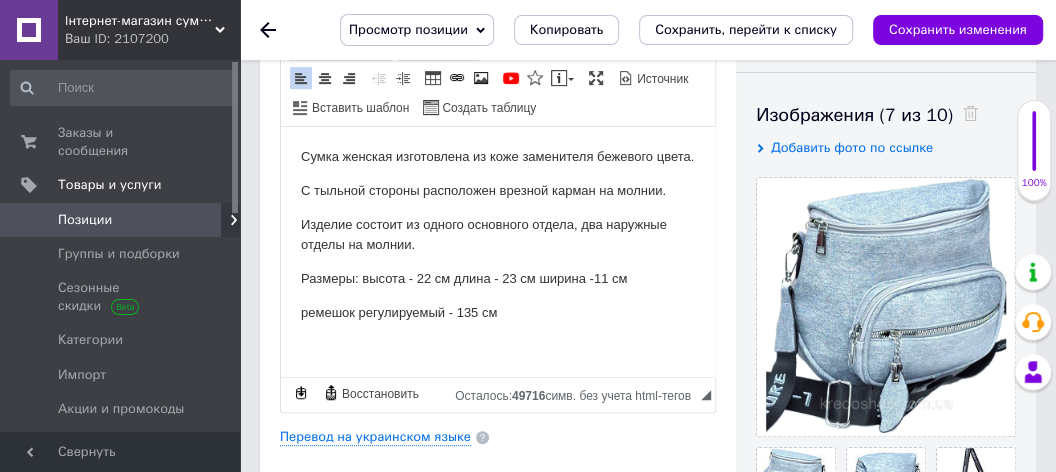 type 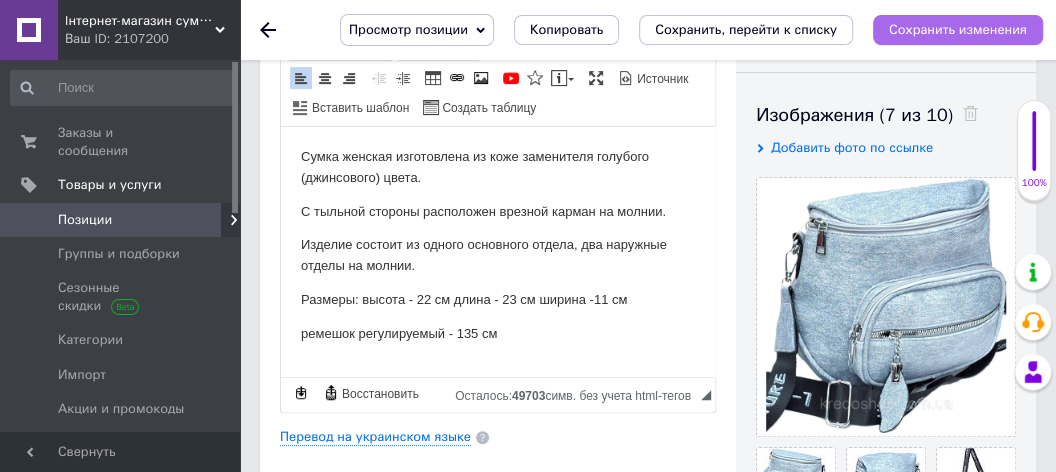 click on "Сохранить изменения" at bounding box center [958, 29] 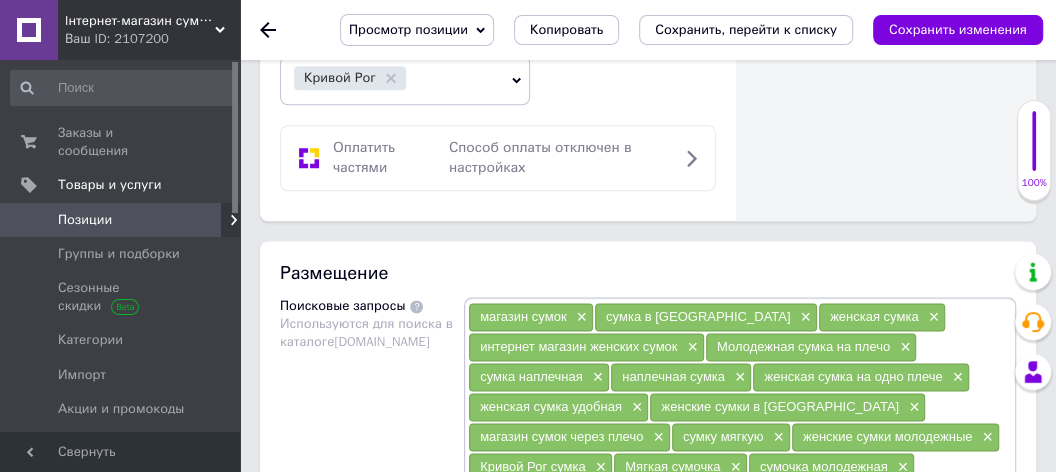 scroll, scrollTop: 1360, scrollLeft: 0, axis: vertical 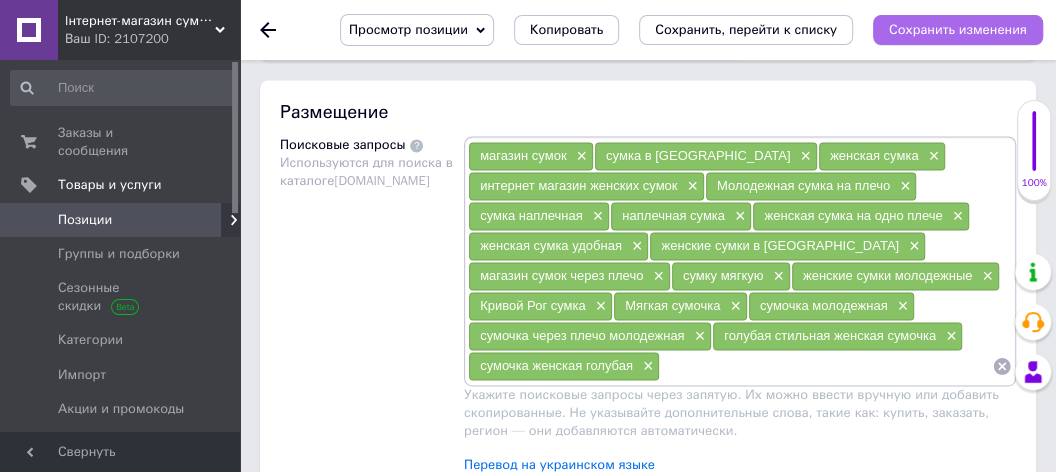 click on "Сохранить изменения" at bounding box center (958, 29) 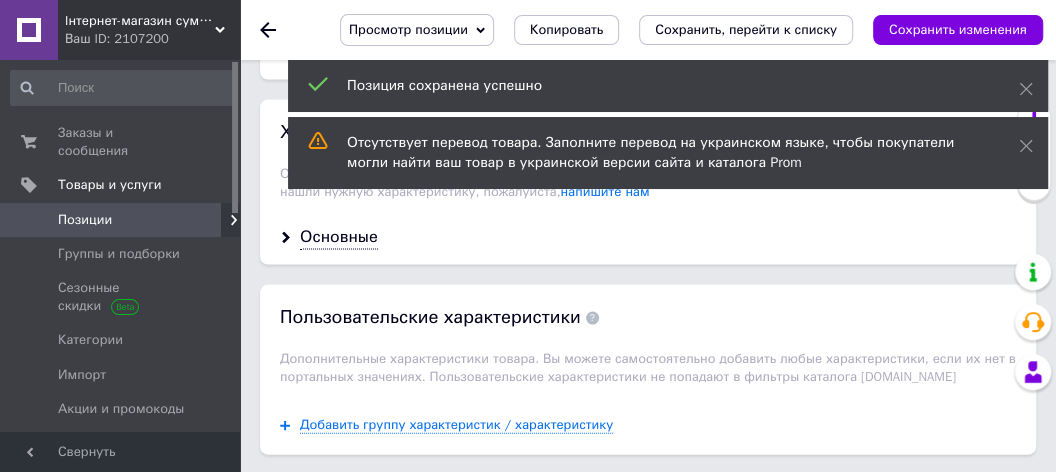 scroll, scrollTop: 1760, scrollLeft: 0, axis: vertical 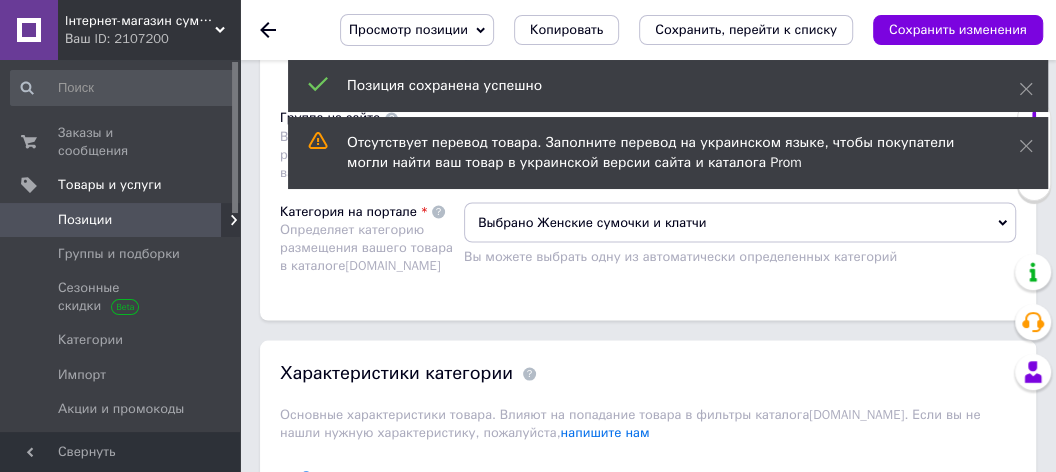 click on "Основные" at bounding box center [339, 477] 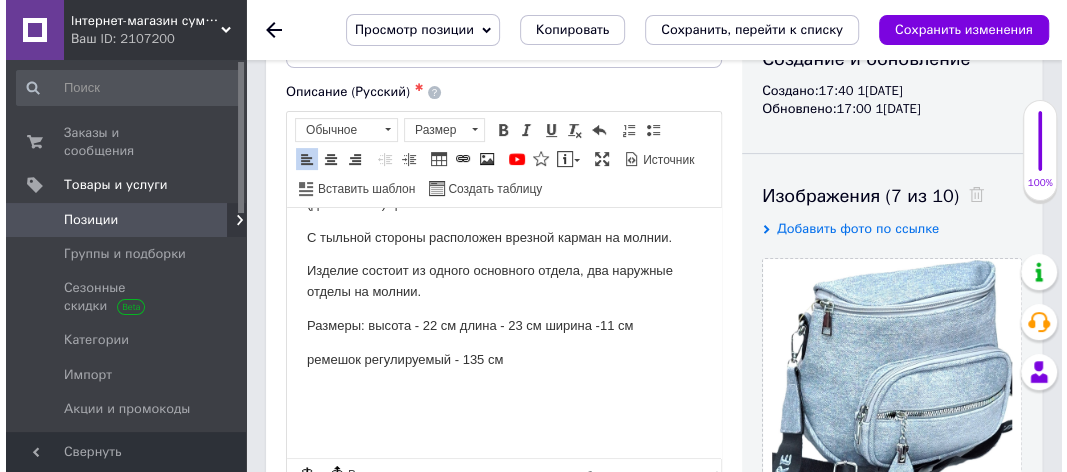 scroll, scrollTop: 400, scrollLeft: 0, axis: vertical 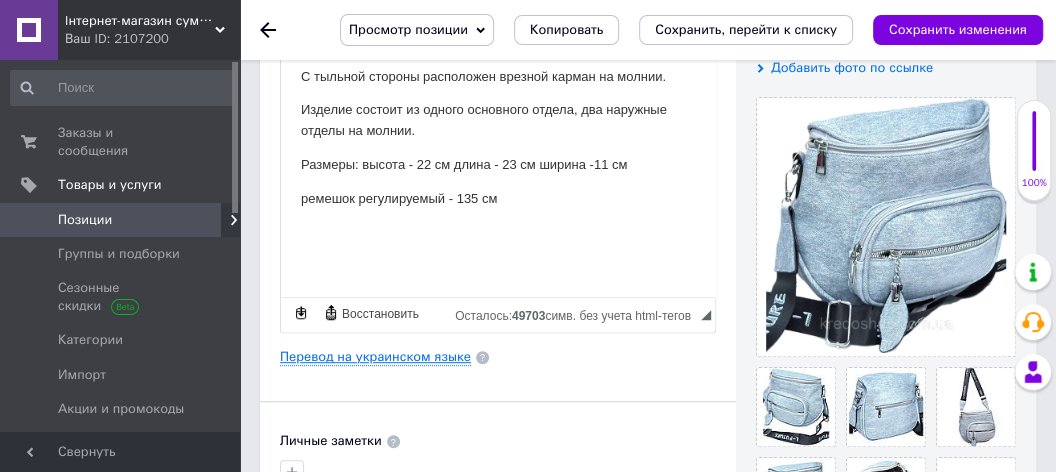click on "Перевод на украинском языке" at bounding box center (375, 357) 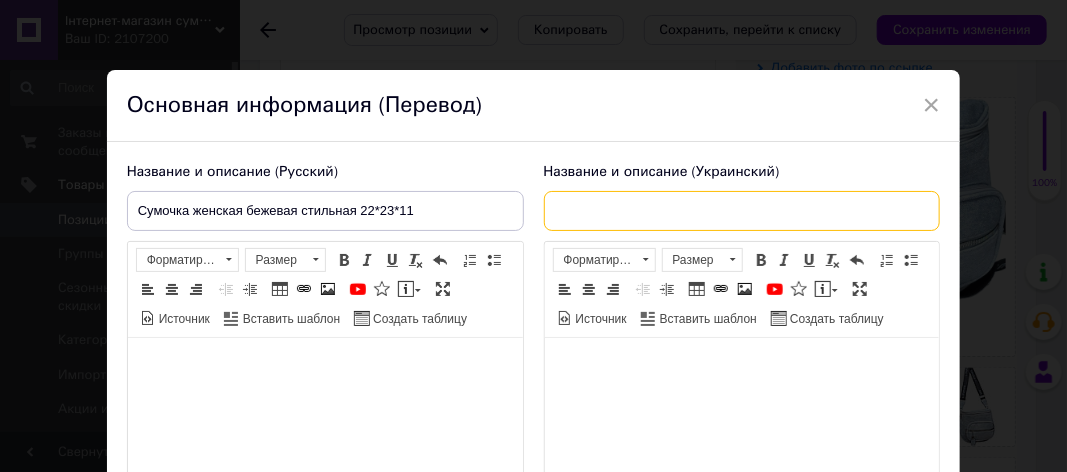 paste on "Сумка жіноча бежева стильна 22*23*11" 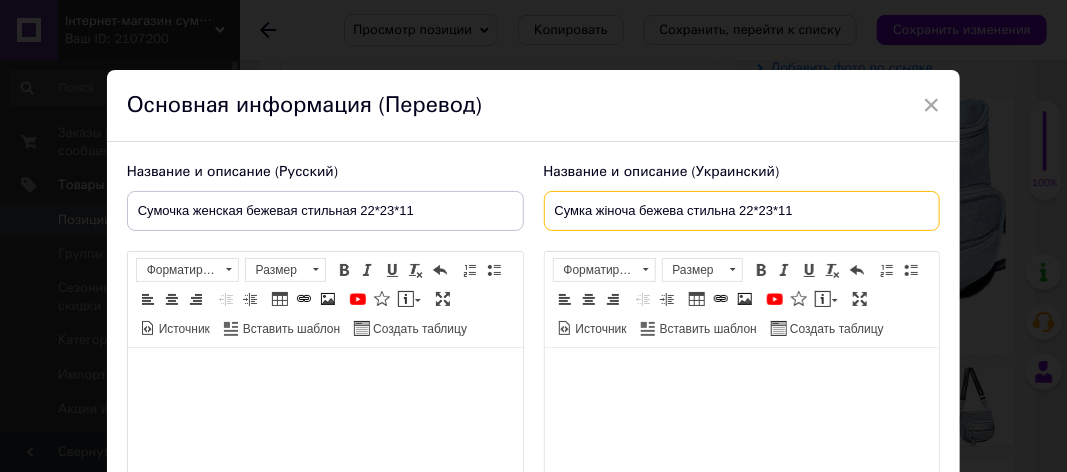 click on "Сумка жіноча бежева стильна 22*23*11" at bounding box center (742, 211) 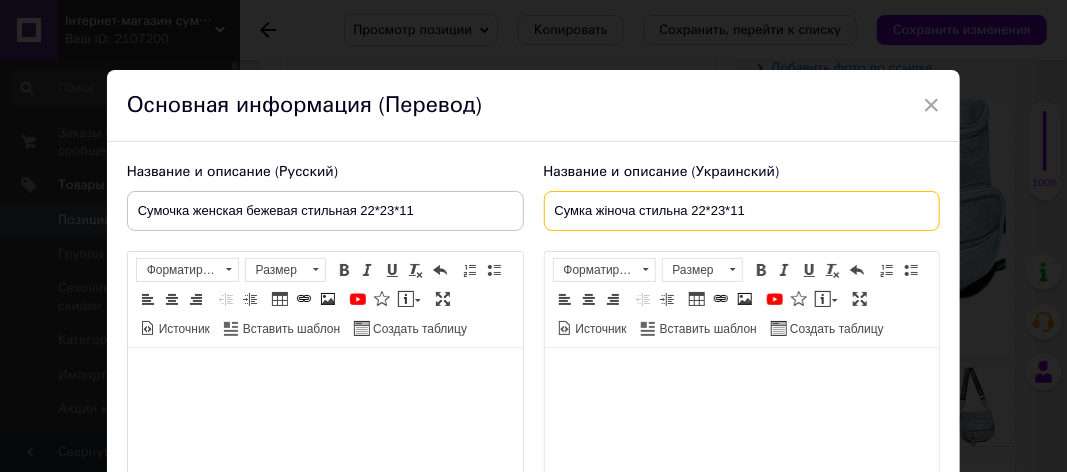 click on "Сумка жіноча стильна 22*23*11" at bounding box center [742, 211] 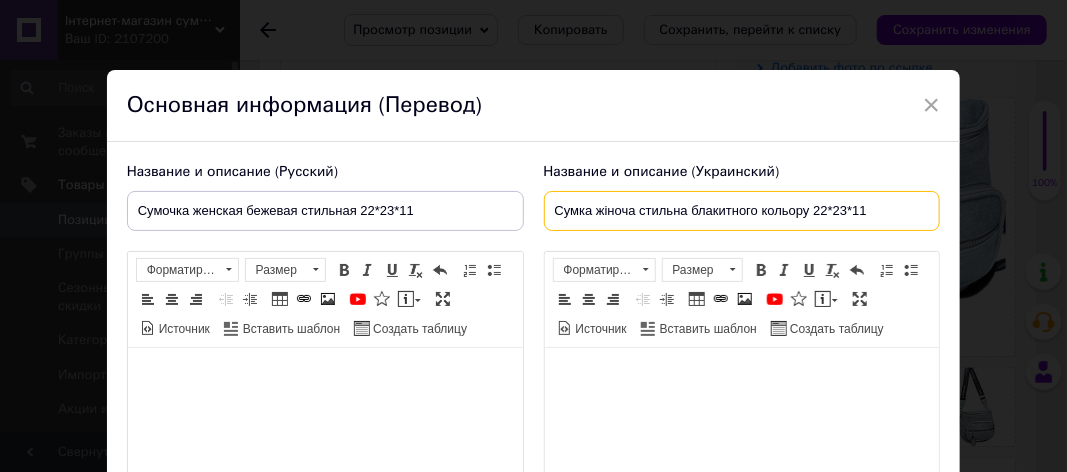 type on "Сумка жіноча стильна блакитного кольору 22*23*11" 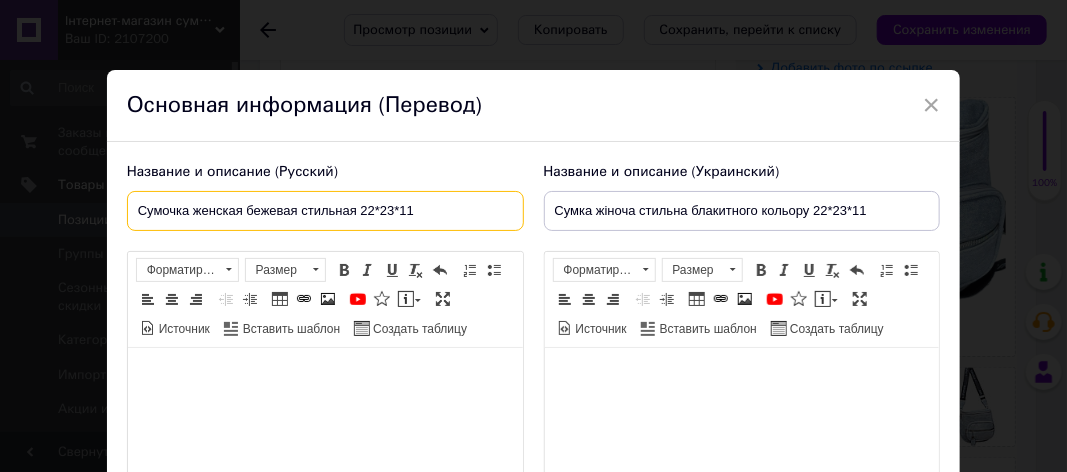 click on "Сумочка женская бежевая стильная 22*23*11" at bounding box center (325, 211) 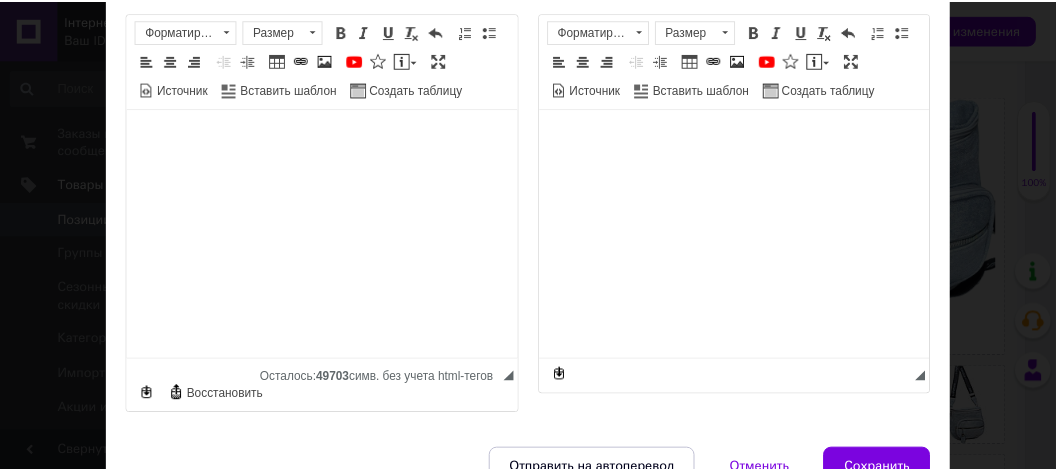 scroll, scrollTop: 340, scrollLeft: 0, axis: vertical 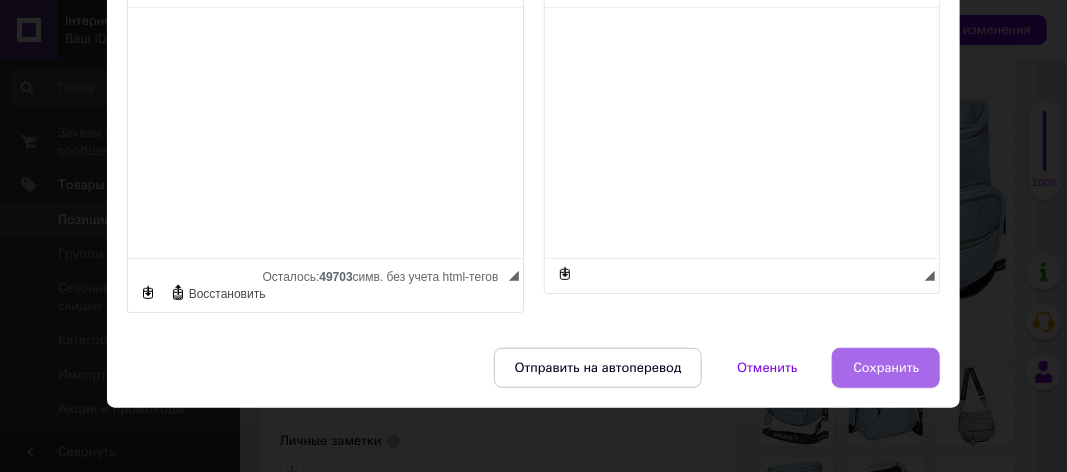 type on "Сумочка женская голубого цвета стильная 22*23*11" 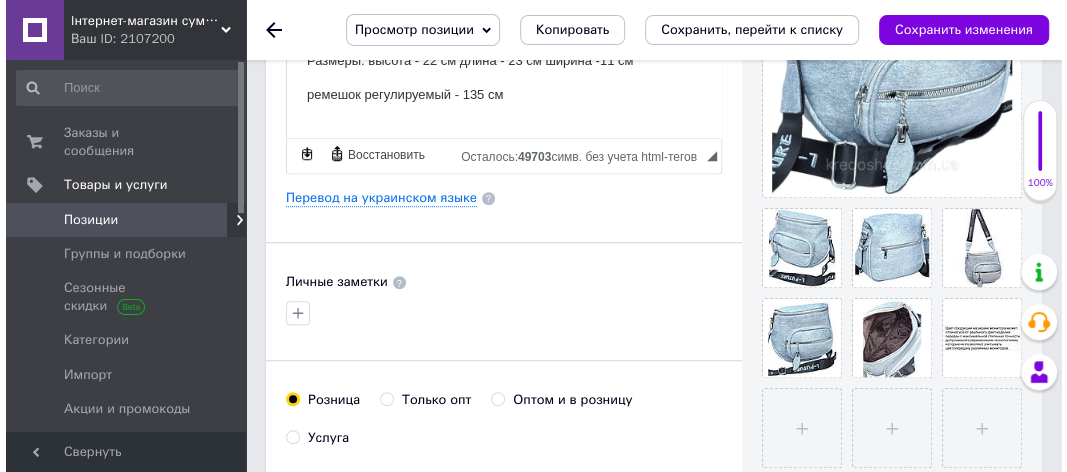 scroll, scrollTop: 400, scrollLeft: 0, axis: vertical 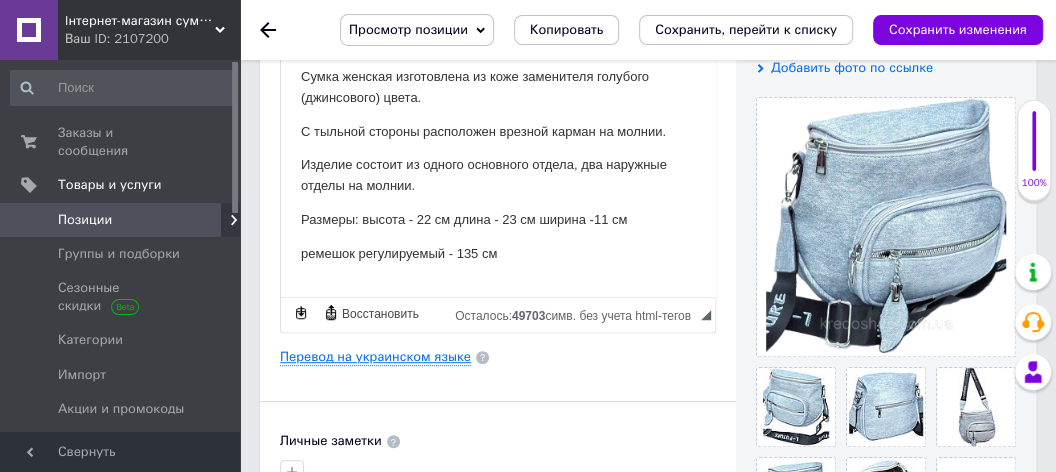 click on "Перевод на украинском языке" at bounding box center [375, 357] 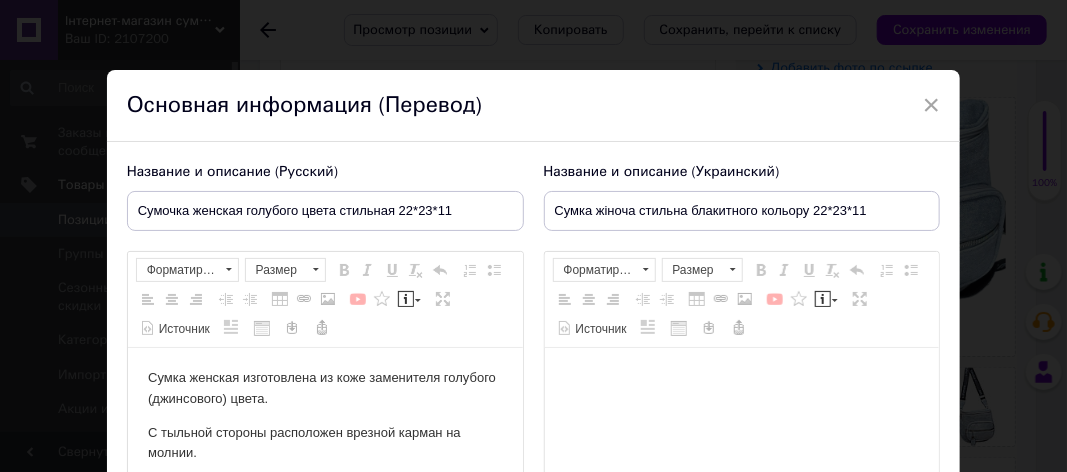 scroll, scrollTop: 0, scrollLeft: 0, axis: both 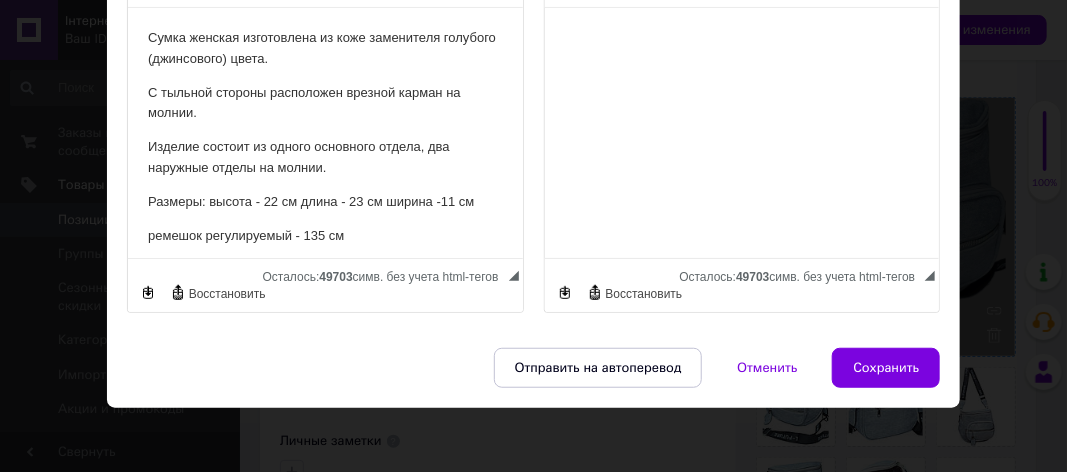 click on "Сохранить" at bounding box center (886, 368) 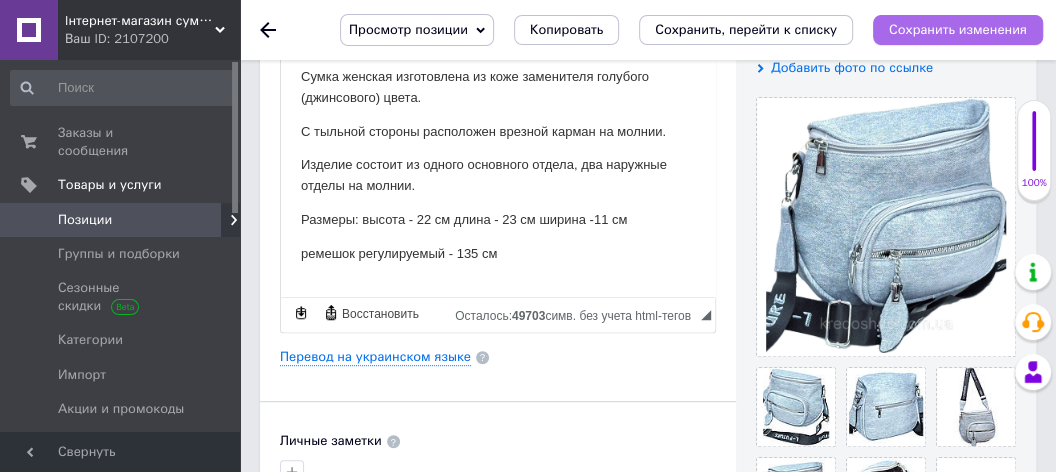 click on "Сохранить изменения" at bounding box center [958, 29] 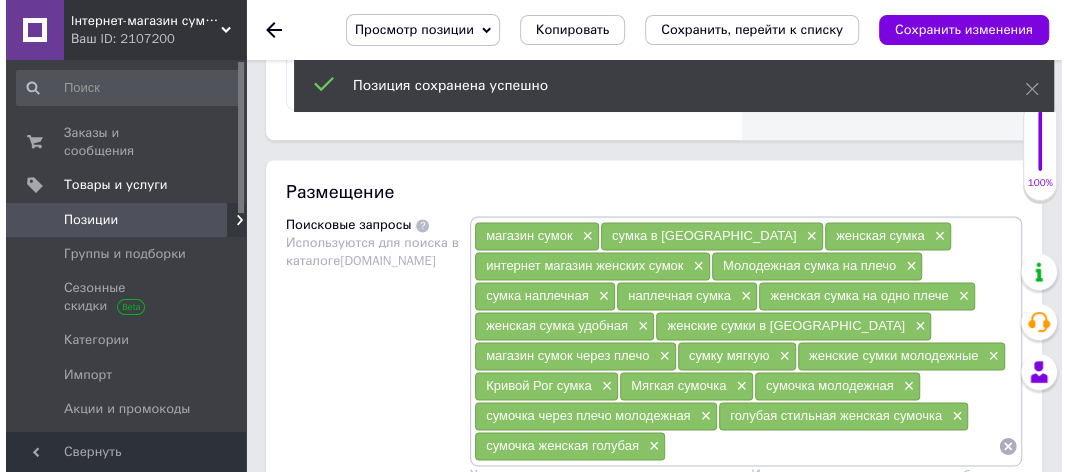 scroll, scrollTop: 1519, scrollLeft: 0, axis: vertical 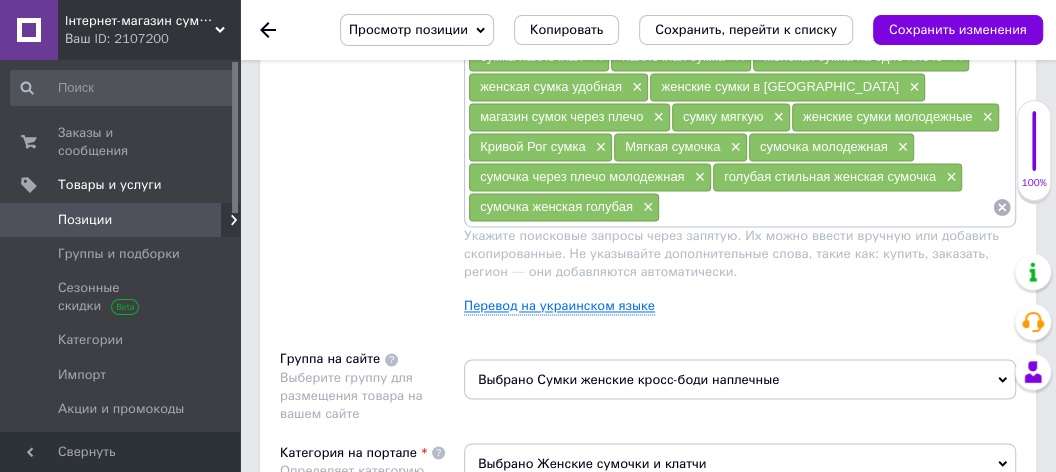 click on "Перевод на украинском языке" at bounding box center [559, 306] 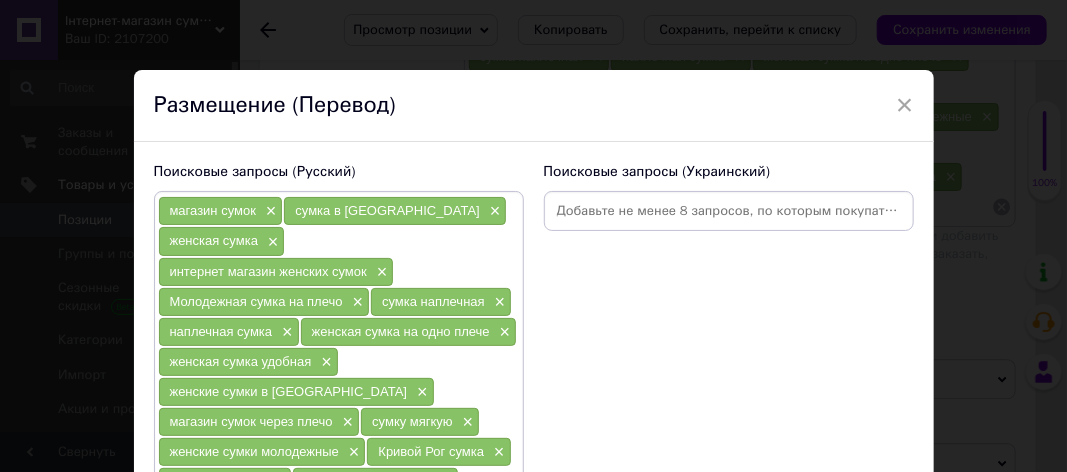 click at bounding box center (729, 211) 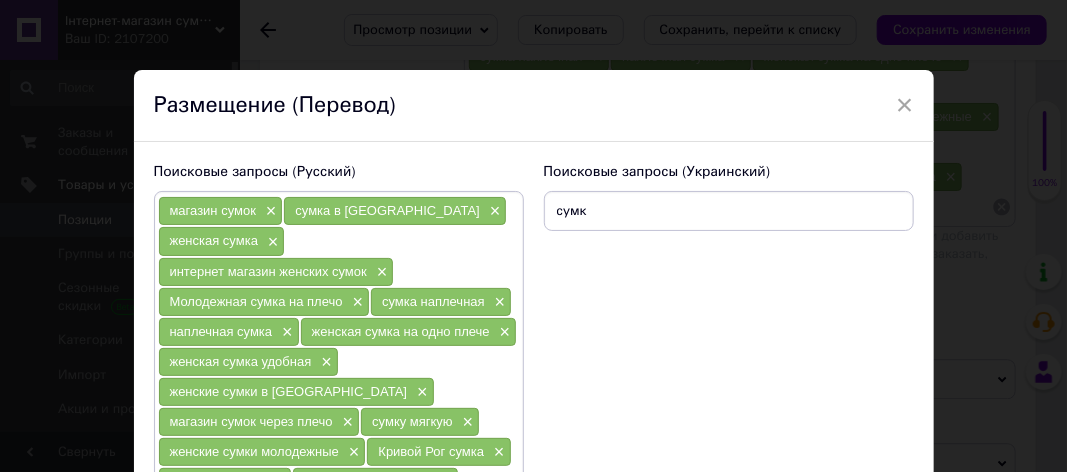 type on "сумка" 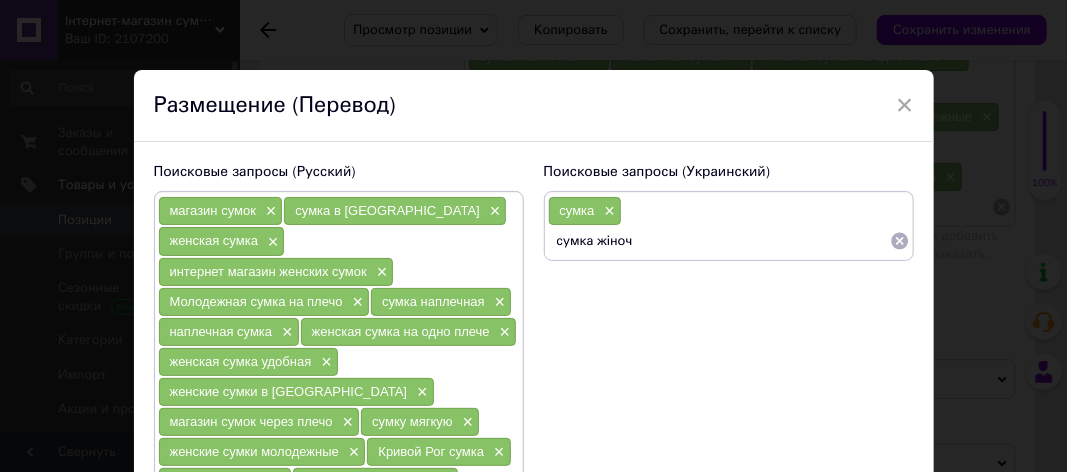 type on "сумка жіноча" 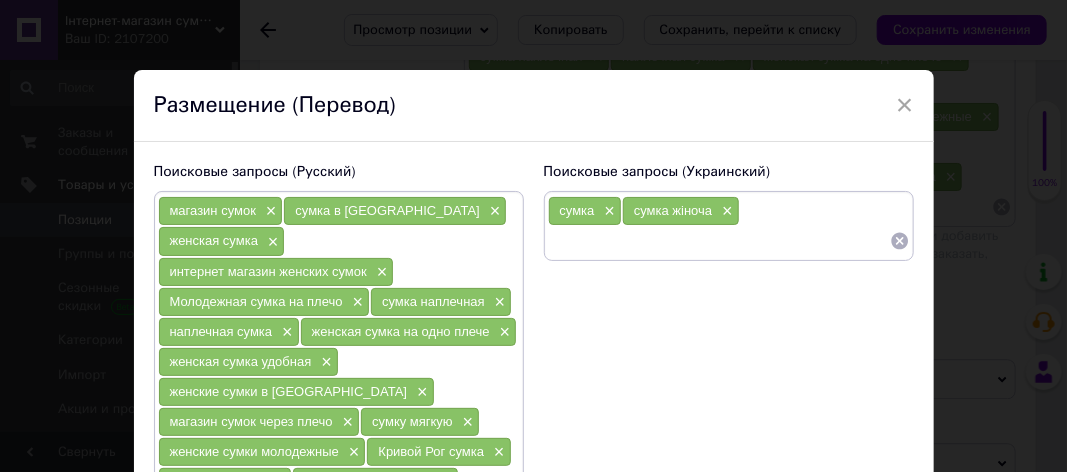 click at bounding box center [719, 241] 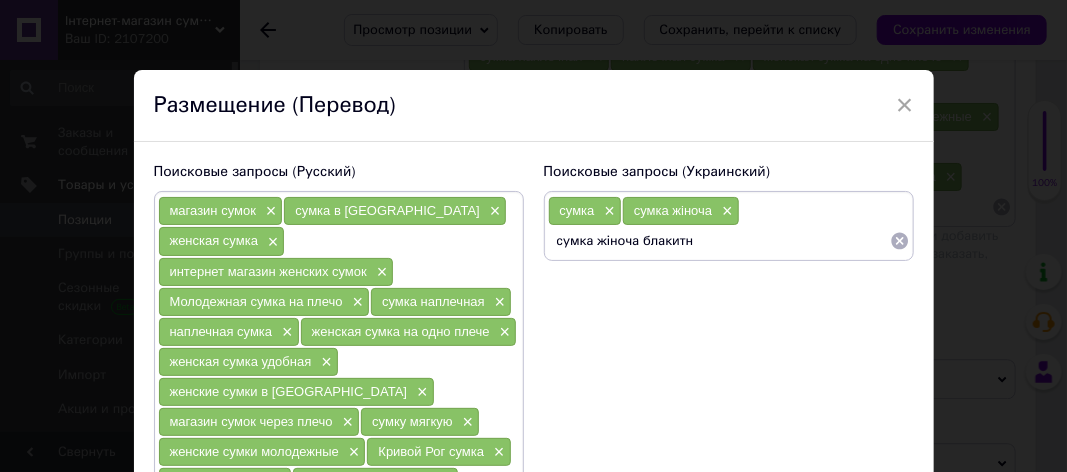 type on "сумка жіноча блакитна" 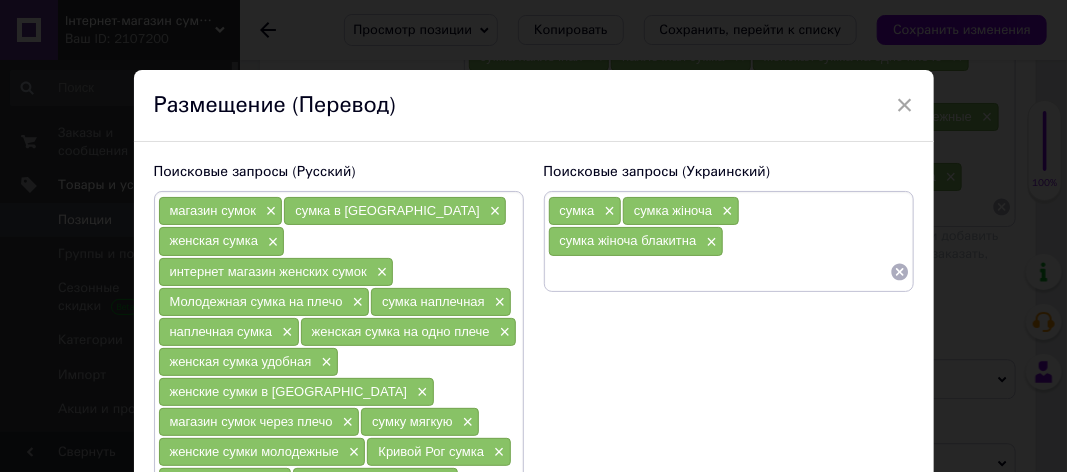click at bounding box center (719, 272) 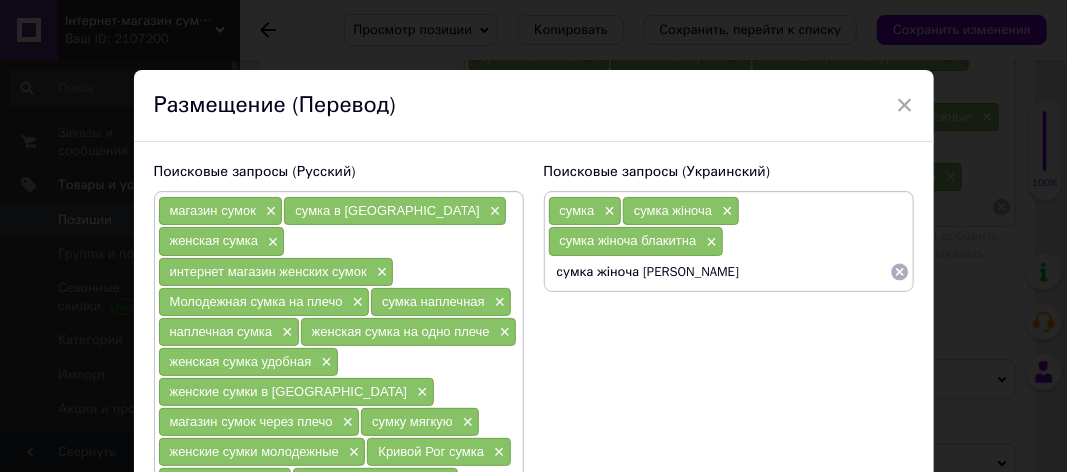 type on "сумка жіноча голуба" 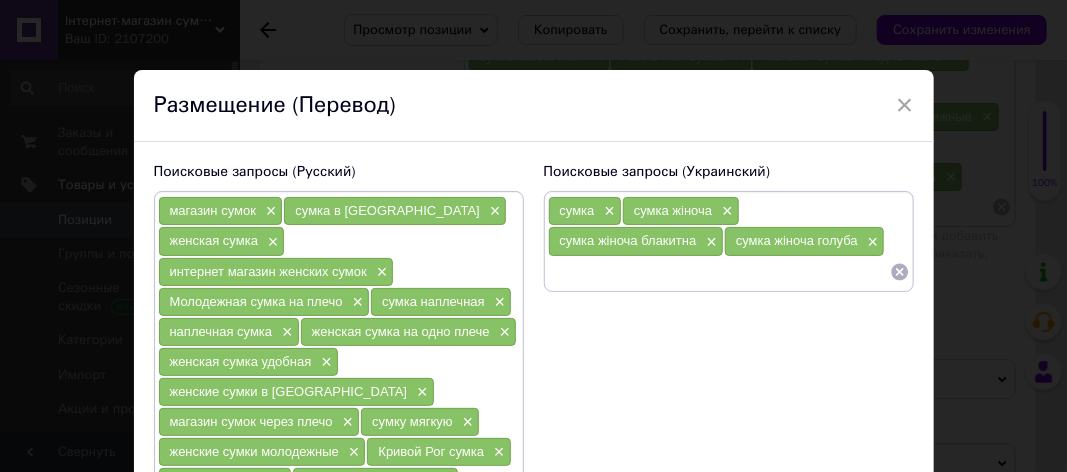 click at bounding box center [719, 272] 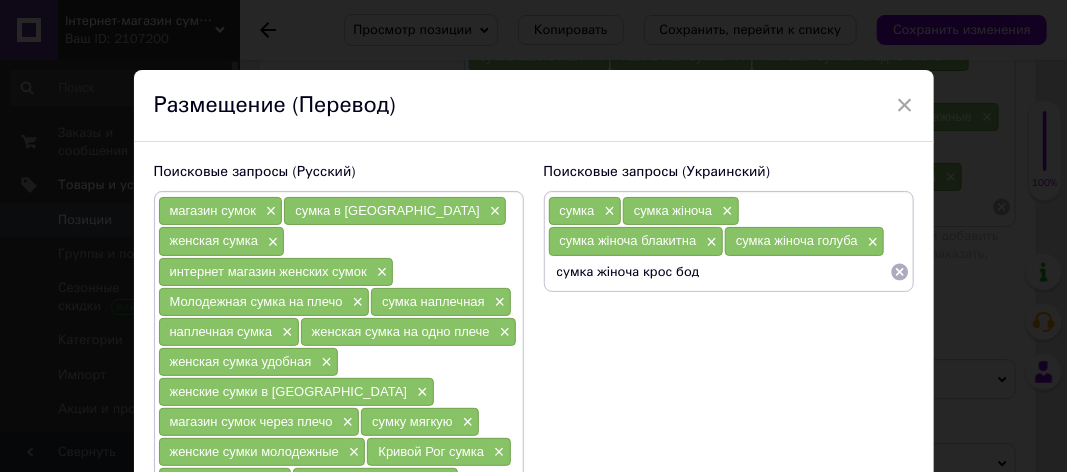 type on "сумка жіноча крос боді" 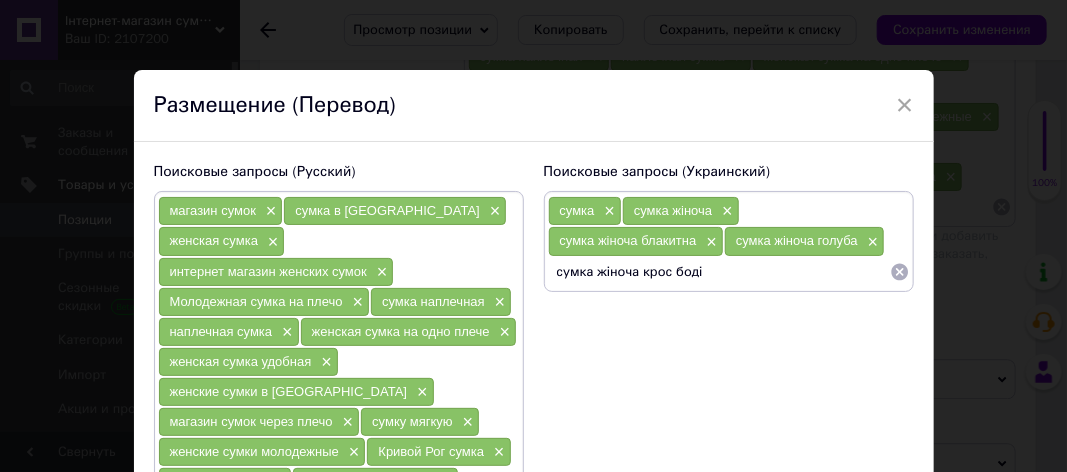 type 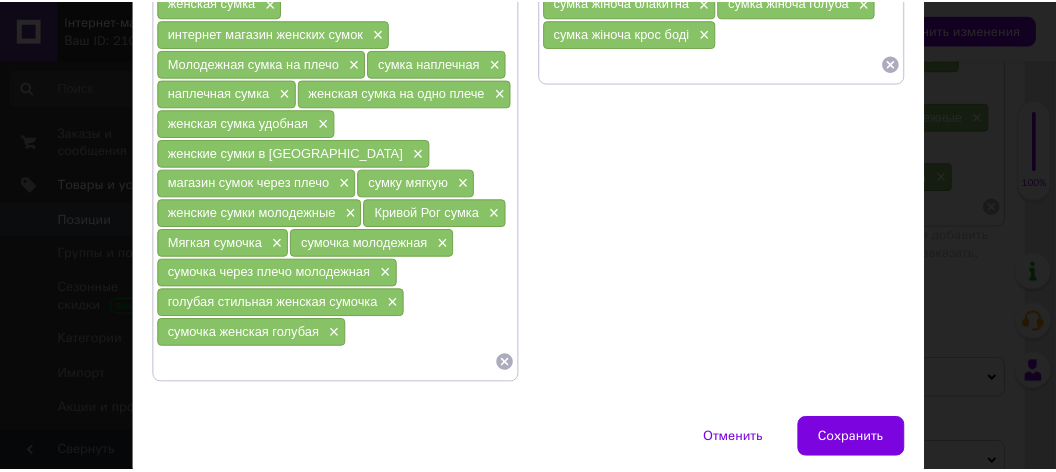 scroll, scrollTop: 242, scrollLeft: 0, axis: vertical 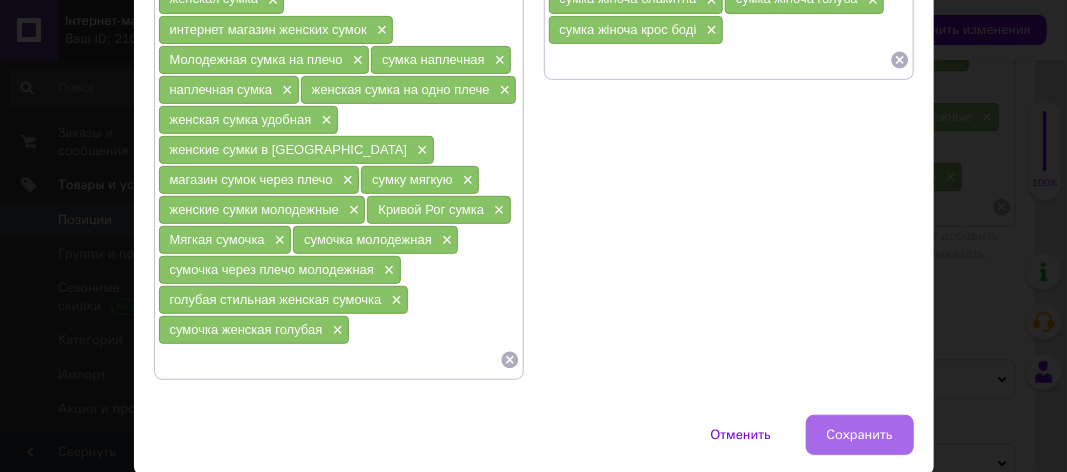 click on "Сохранить" at bounding box center [860, 435] 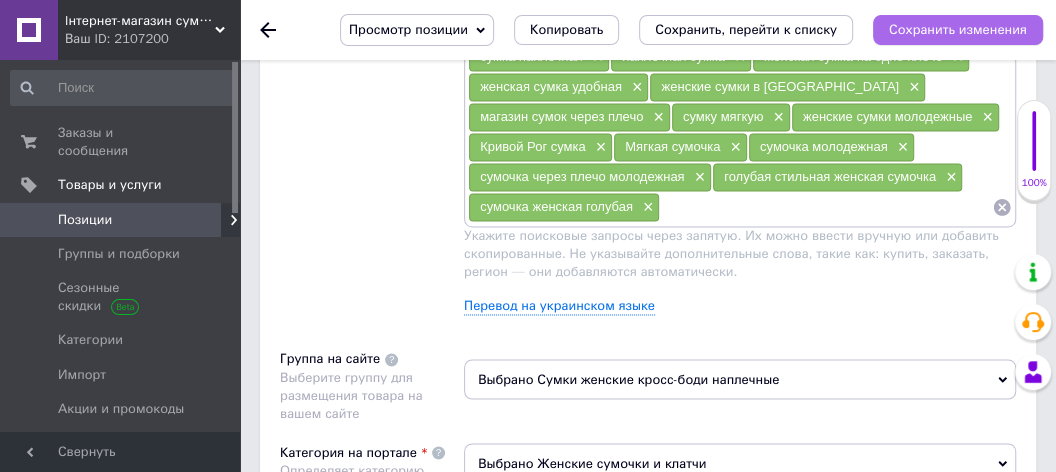 click on "Сохранить изменения" at bounding box center [958, 29] 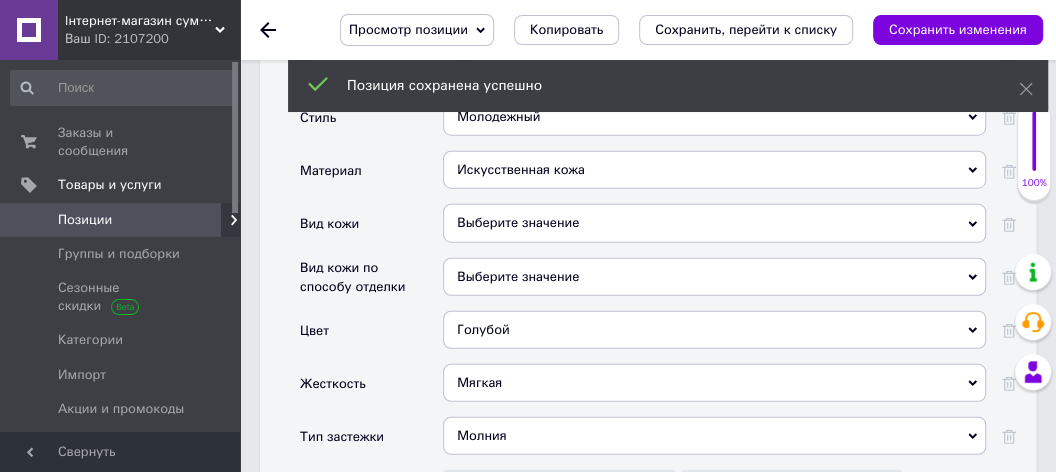 scroll, scrollTop: 2880, scrollLeft: 0, axis: vertical 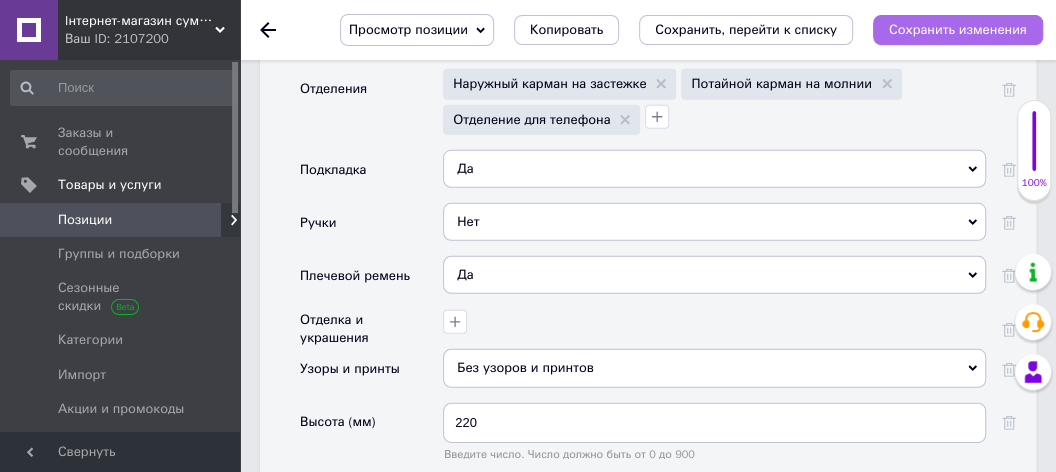 click on "Сохранить изменения" at bounding box center (958, 29) 